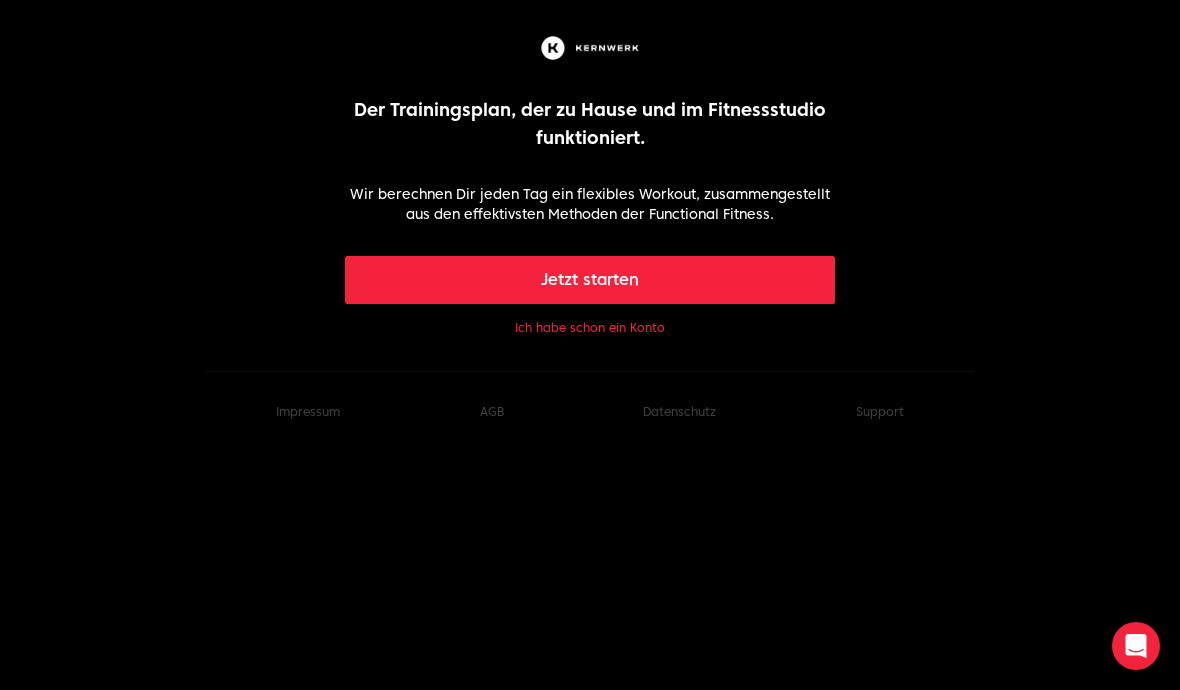 scroll, scrollTop: 0, scrollLeft: 0, axis: both 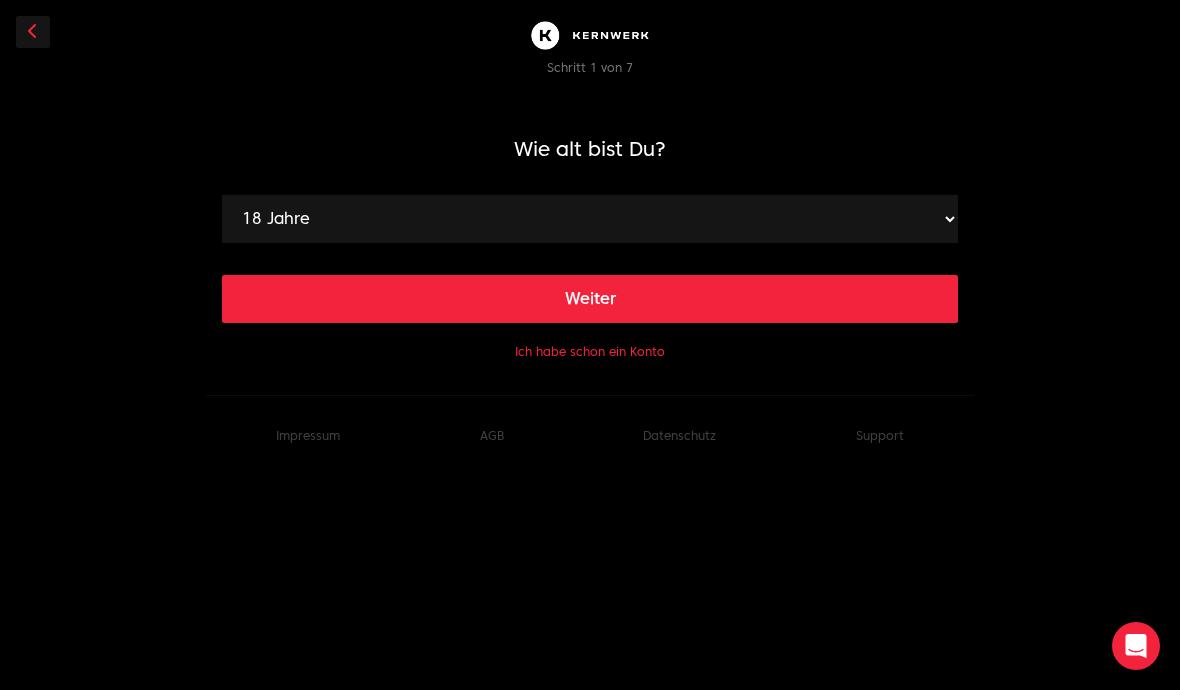 click on "18 Jahre 19 Jahre 20 Jahre 21 Jahre 22 Jahre 23 Jahre 24 Jahre 25 Jahre 26 Jahre 27 Jahre 28 Jahre 29 Jahre 30 Jahre 31 Jahre 32 Jahre 33 Jahre 34 Jahre 35 Jahre 36 Jahre 37 Jahre 38 Jahre 39 Jahre 40 Jahre 41 Jahre 42 Jahre 43 Jahre 44 Jahre 45 Jahre 46 Jahre 47 Jahre 48 Jahre 49 Jahre 50 Jahre 51 Jahre 52 Jahre 53 Jahre 54 Jahre 55 Jahre 56 Jahre 57 Jahre 58 Jahre 59 Jahre 60 Jahre 61 Jahre 62 Jahre 63 Jahre 64 Jahre 65 Jahre 66 Jahre 67 Jahre 68 Jahre 69 Jahre 70 Jahre 71 Jahre 72 Jahre 73 Jahre 74 Jahre 75 Jahre 76 Jahre 77 Jahre 78 Jahre 79 Jahre 80 Jahre 81 Jahre 82 Jahre 83 Jahre 84 Jahre 85 Jahre 86 Jahre 87 Jahre 88 Jahre 89 Jahre 90 Jahre 91 Jahre 92 Jahre 93 Jahre 94 Jahre 95 Jahre 96 Jahre 97 Jahre 98 Jahre 99 Jahre" at bounding box center [590, 219] 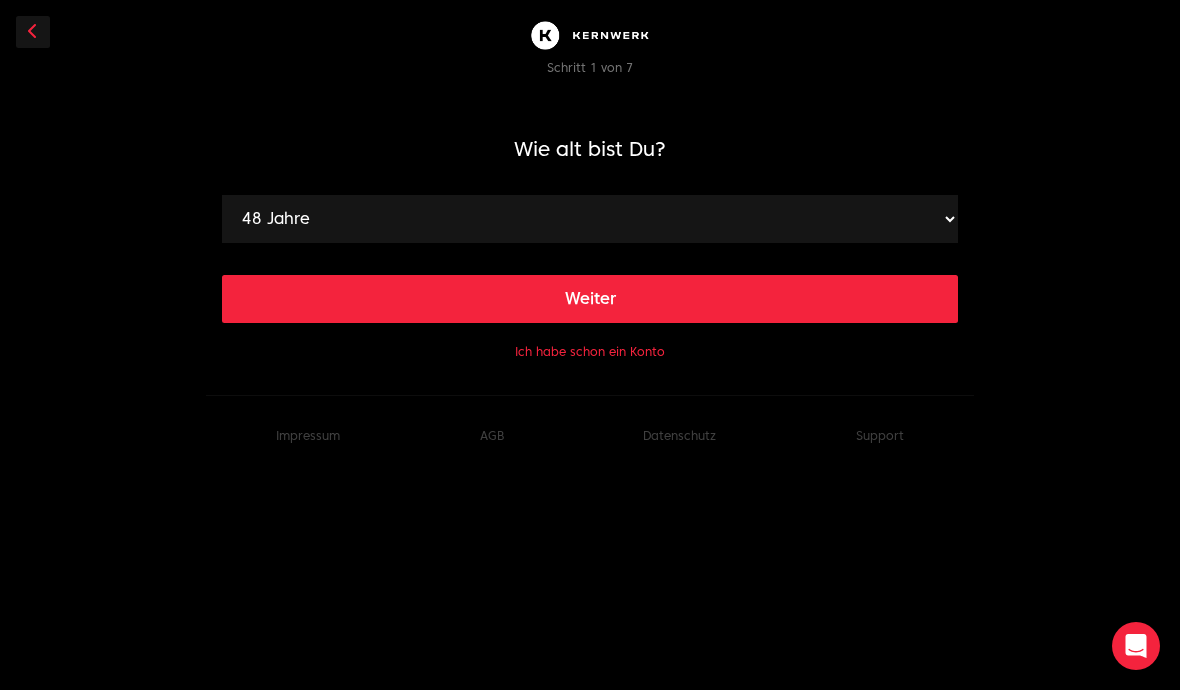 click on "Weiter" at bounding box center [590, 299] 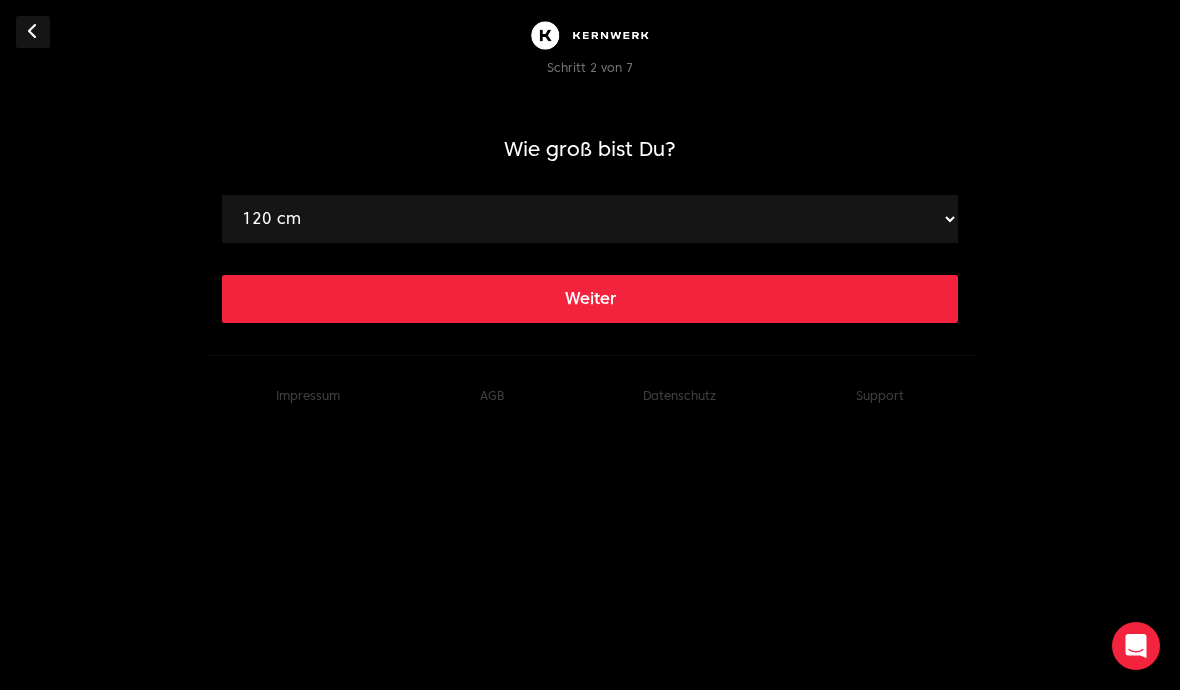 click on "120 cm 121 cm 122 cm 123 cm 124 cm 125 cm 126 cm 127 cm 128 cm 129 cm 130 cm 131 cm 132 cm 133 cm 134 cm 135 cm 136 cm 137 cm 138 cm 139 cm 140 cm 141 cm 142 cm 143 cm 144 cm 145 cm 146 cm 147 cm 148 cm 149 cm 150 cm 151 cm 152 cm 153 cm 154 cm 155 cm 156 cm 157 cm 158 cm 159 cm 160 cm 161 cm 162 cm 163 cm 164 cm 165 cm 166 cm 167 cm 168 cm 169 cm 170 cm 171 cm 172 cm 173 cm 174 cm 175 cm 176 cm 177 cm 178 cm 179 cm 180 cm 181 cm 182 cm 183 cm 184 cm 185 cm 186 cm 187 cm 188 cm 189 cm 190 cm 191 cm 192 cm 193 cm 194 cm 195 cm 196 cm 197 cm 198 cm 199 cm 200 cm 201 cm 202 cm 203 cm 204 cm 205 cm 206 cm 207 cm 208 cm 209 cm 210 cm 211 cm 212 cm 213 cm 214 cm 215 cm 216 cm 217 cm 218 cm 219 cm" at bounding box center (590, 219) 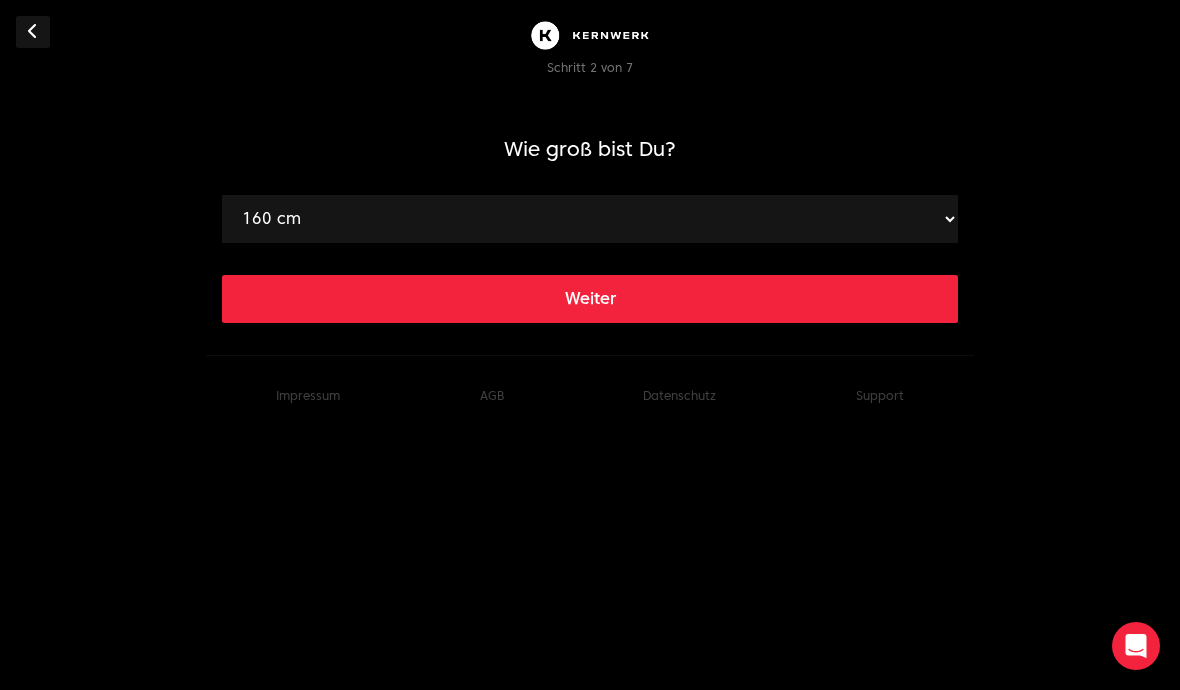 click on "Weiter" at bounding box center (590, 299) 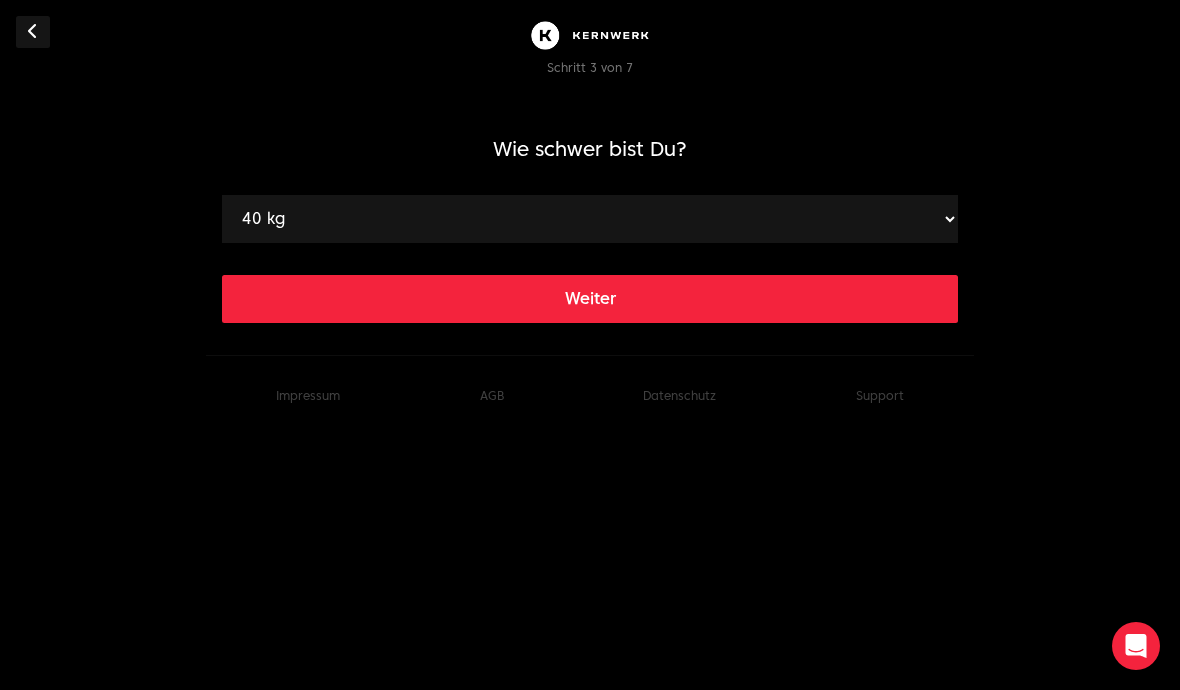 click on "40 kg 41 kg 42 kg 43 kg 44 kg 45 kg 46 kg 47 kg 48 kg 49 kg 50 kg 51 kg 52 kg 53 kg 54 kg 55 kg 56 kg 57 kg 58 kg 59 kg 60 kg 61 kg 62 kg 63 kg 64 kg 65 kg 66 kg 67 kg 68 kg 69 kg 70 kg 71 kg 72 kg 73 kg 74 kg 75 kg 76 kg 77 kg 78 kg 79 kg 80 kg 81 kg 82 kg 83 kg 84 kg 85 kg 86 kg 87 kg 88 kg 89 kg 90 kg 91 kg 92 kg 93 kg 94 kg 95 kg 96 kg 97 kg 98 kg 99 kg 100 kg 101 kg 102 kg 103 kg 104 kg 105 kg 106 kg 107 kg 108 kg 109 kg 110 kg 111 kg 112 kg 113 kg 114 kg 115 kg 116 kg 117 kg 118 kg 119 kg 120 kg 121 kg 122 kg 123 kg 124 kg 125 kg 126 kg 127 kg 128 kg 129 kg 130 kg 131 kg 132 kg 133 kg 134 kg 135 kg 136 kg 137 kg 138 kg 139 kg 140 kg 141 kg 142 kg 143 kg 144 kg 145 kg 146 kg 147 kg 148 kg 149 kg 150 kg 151 kg 152 kg 153 kg 154 kg 155 kg 156 kg 157 kg 158 kg 159 kg 160 kg 161 kg 162 kg 163 kg 164 kg 165 kg 166 kg 167 kg 168 kg 169 kg 170 kg 171 kg 172 kg 173 kg 174 kg 175 kg 176 kg 177 kg 178 kg 179 kg 180 kg 181 kg 182 kg 183 kg 184 kg 185 kg 186 kg 187 kg 188 kg 189 kg 190 kg 191 kg 192 kg 193 kg 194 kg" at bounding box center [590, 219] 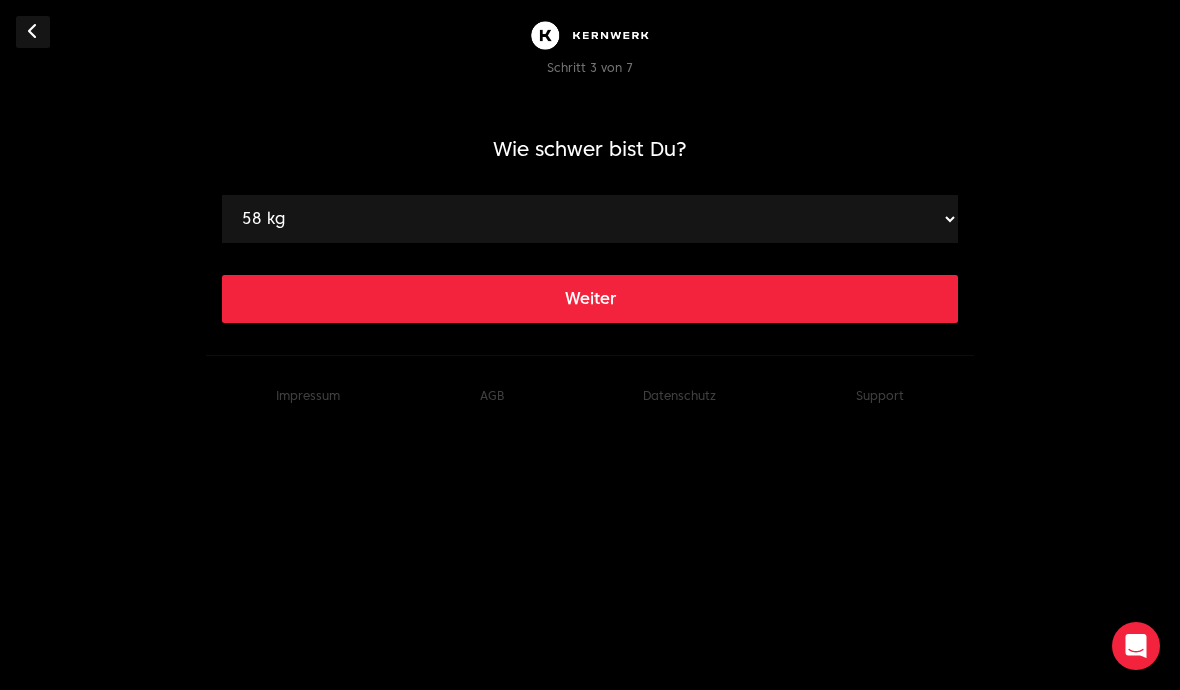 click on "Weiter" at bounding box center (590, 299) 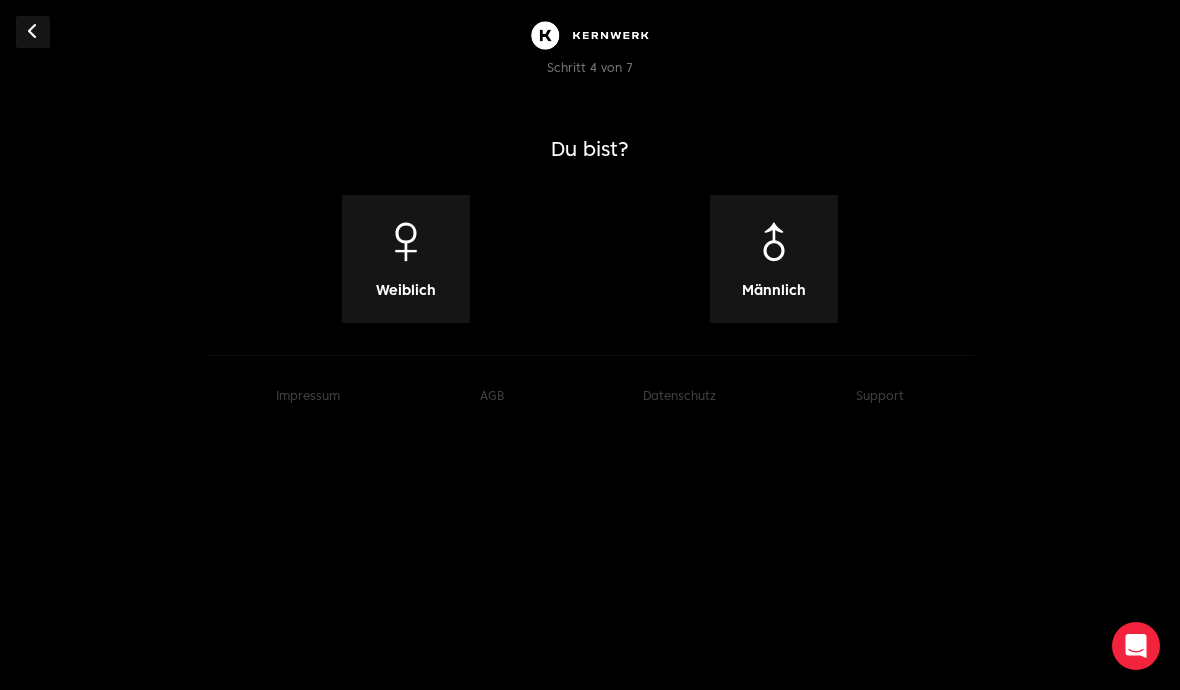 click on "♀   Weiblich" at bounding box center (406, 259) 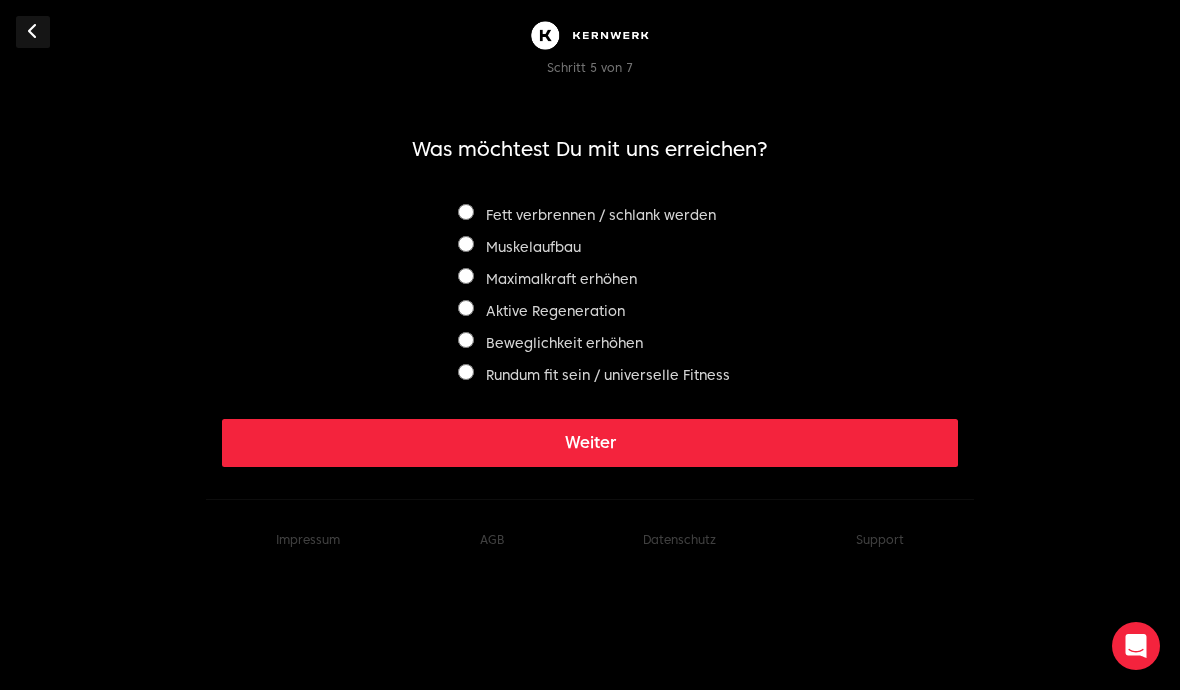 click on "Muskelaufbau" at bounding box center (519, 247) 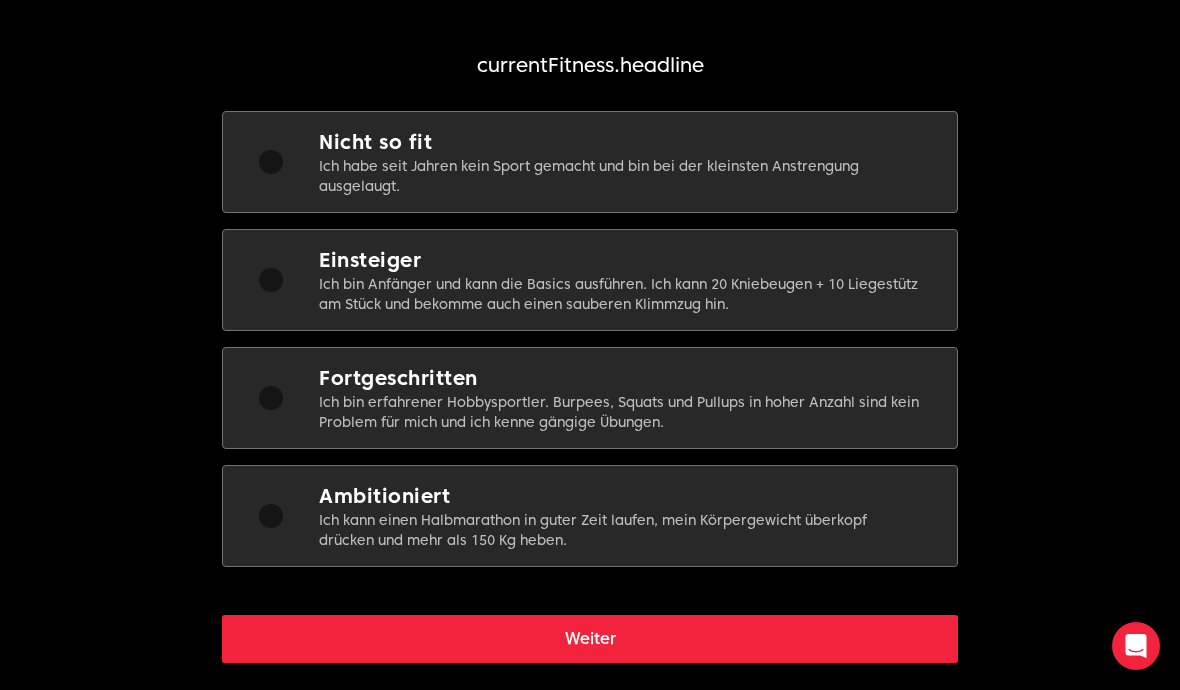 scroll, scrollTop: 85, scrollLeft: 0, axis: vertical 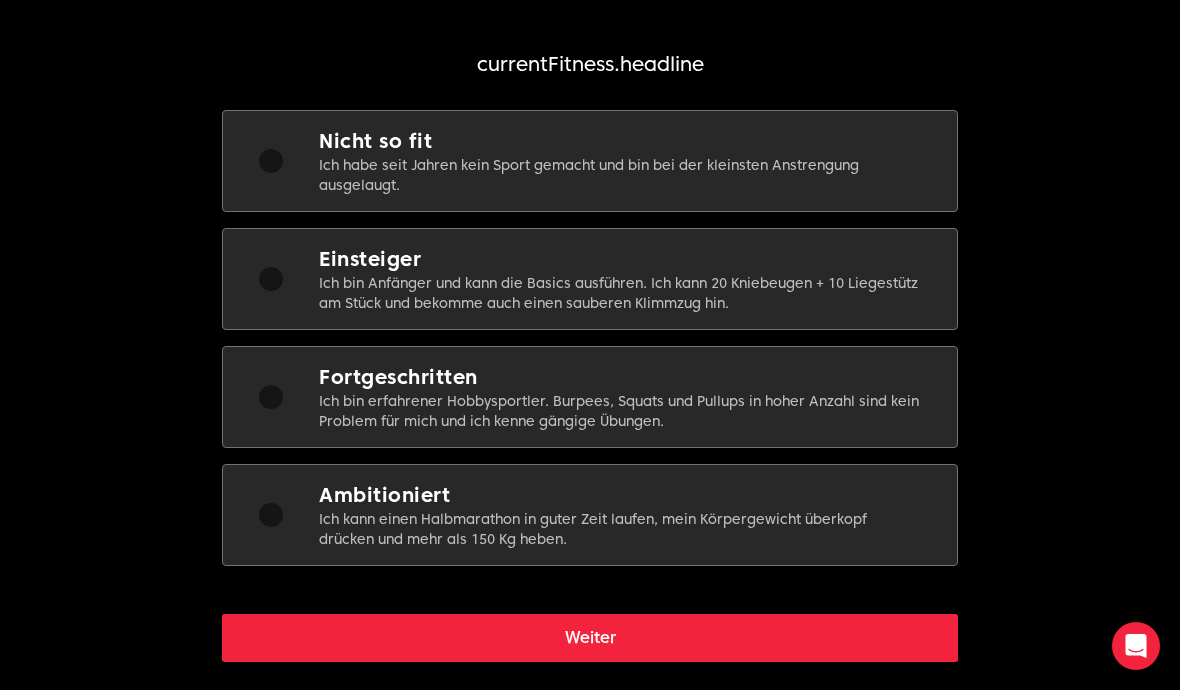 click on "Fortgeschritten" at bounding box center [622, 377] 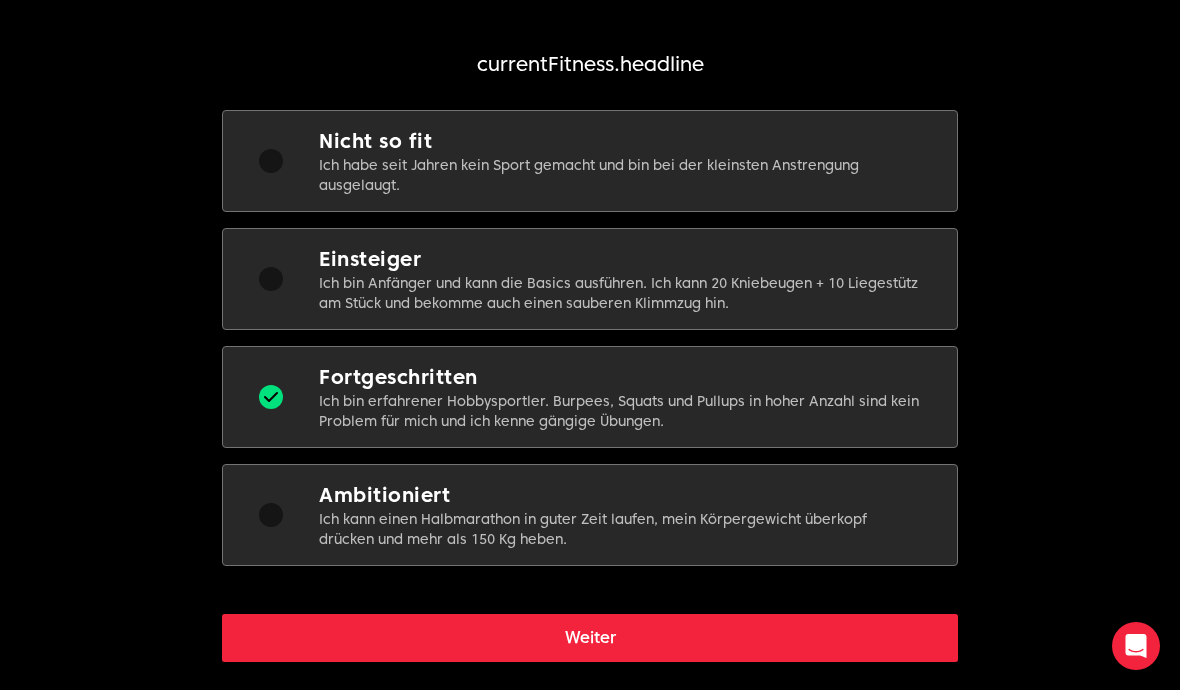 click on "Weiter" at bounding box center (590, 638) 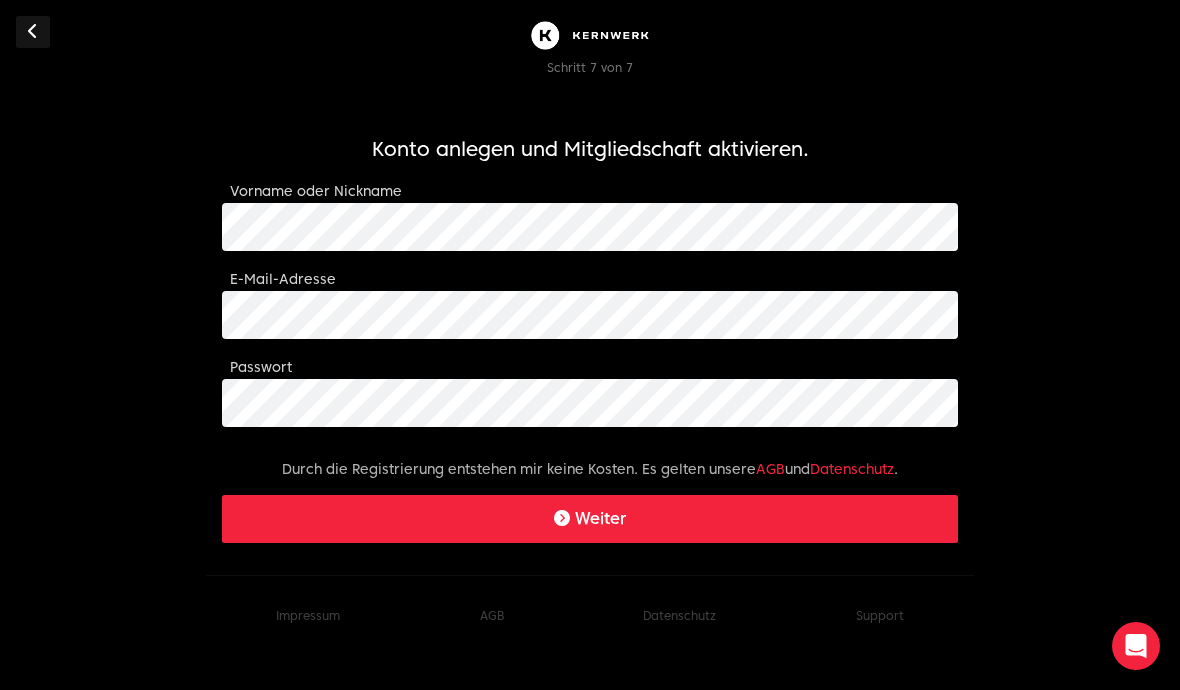 scroll, scrollTop: 0, scrollLeft: 0, axis: both 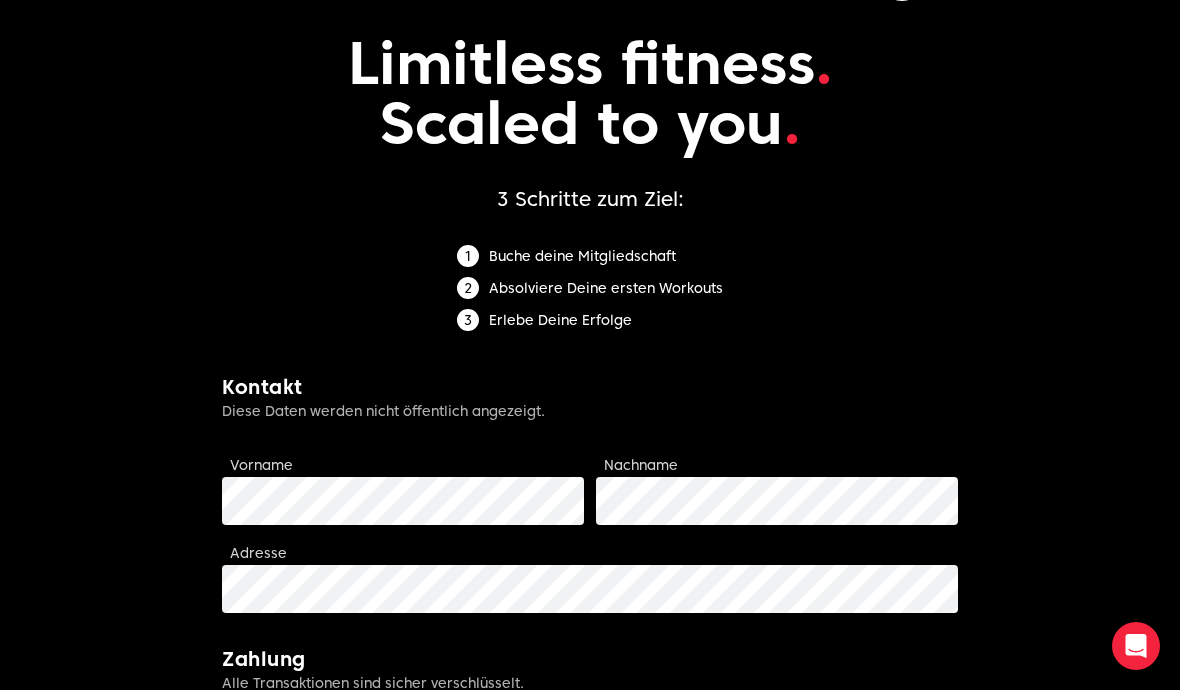 click on "Vorname" at bounding box center [403, 489] 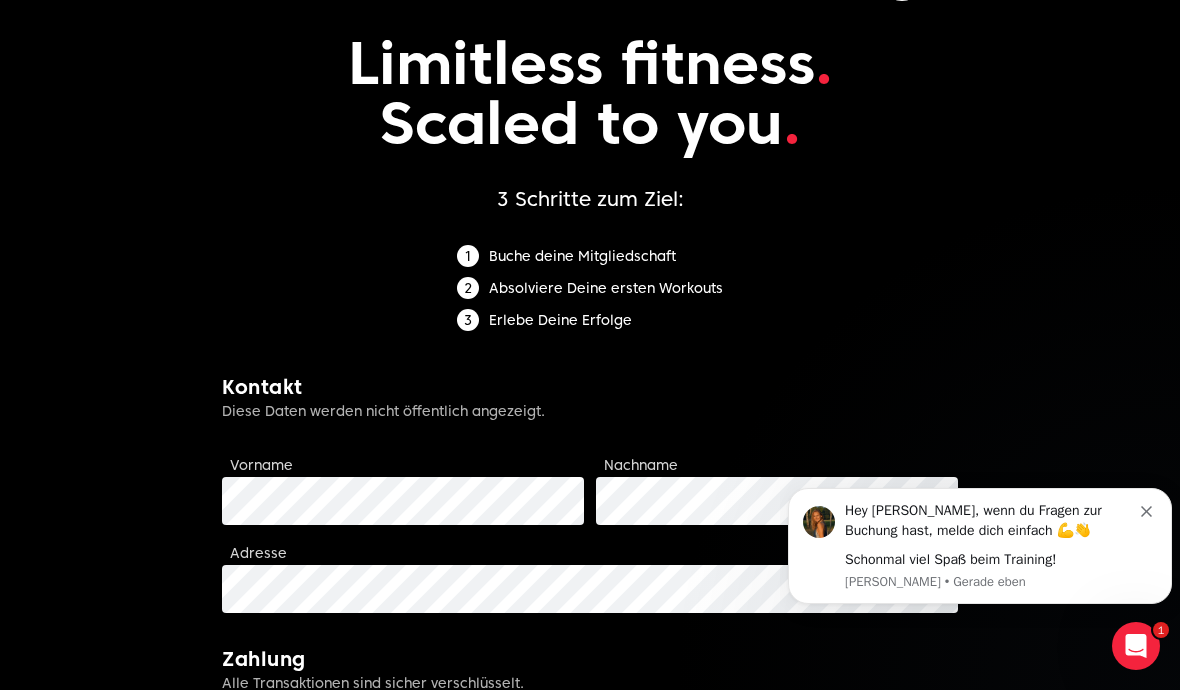 scroll, scrollTop: 0, scrollLeft: 0, axis: both 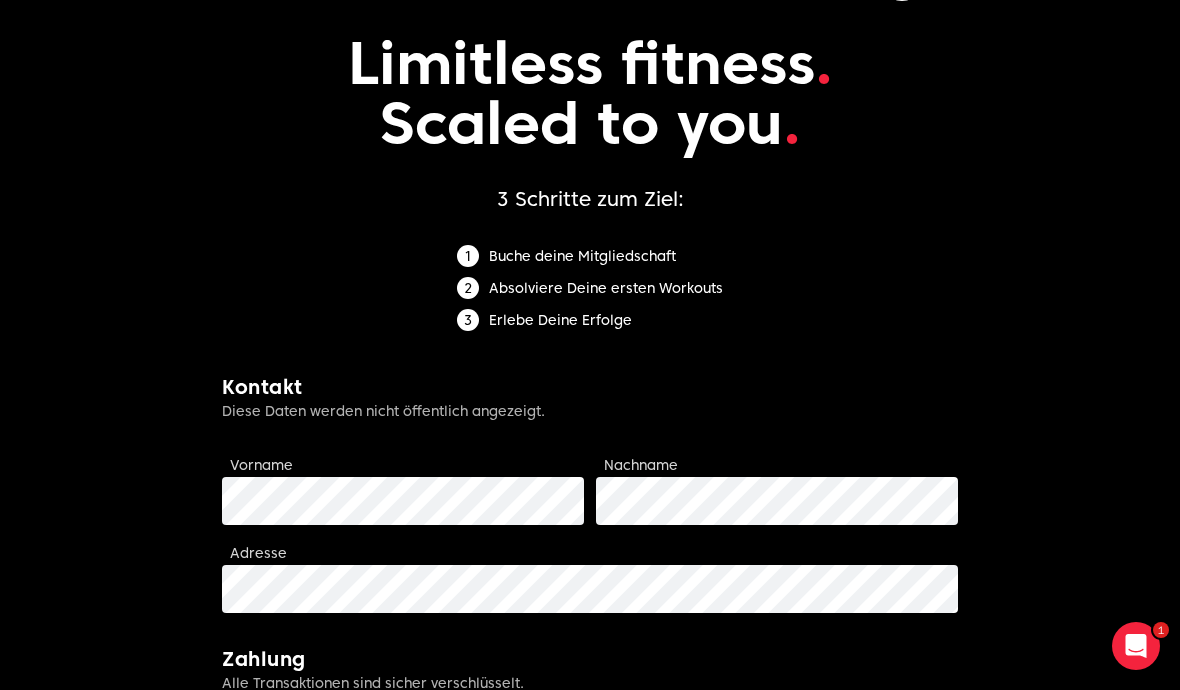 click on "Vorname" at bounding box center (403, 489) 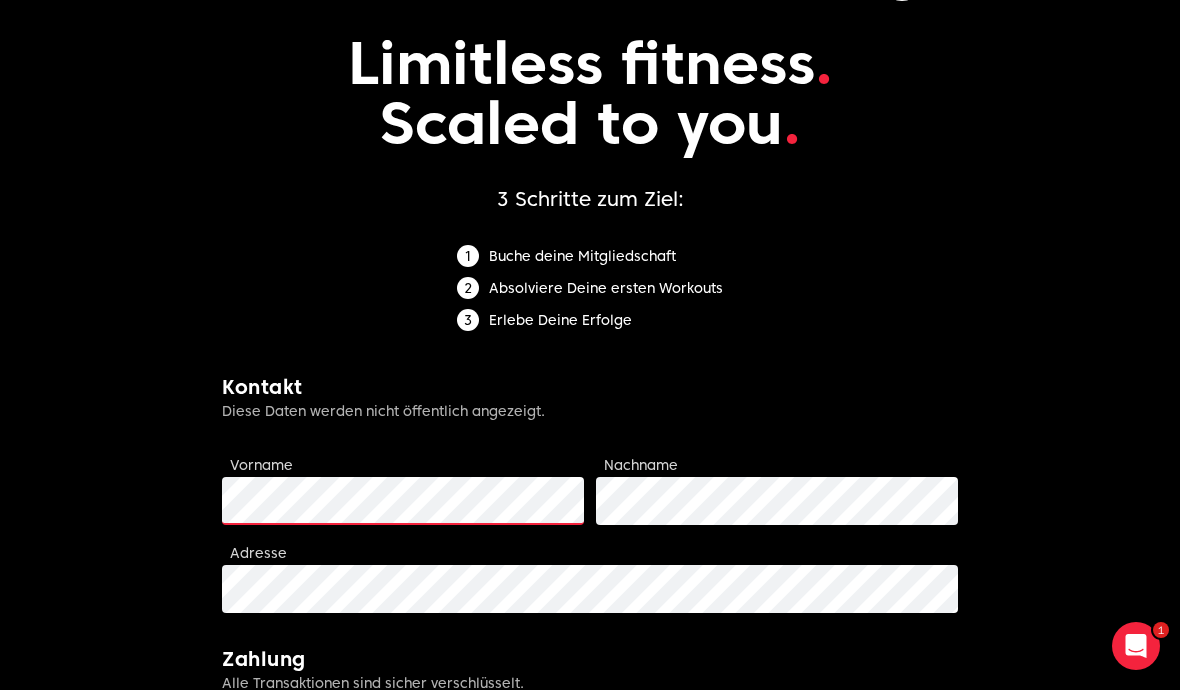 scroll, scrollTop: 78, scrollLeft: 0, axis: vertical 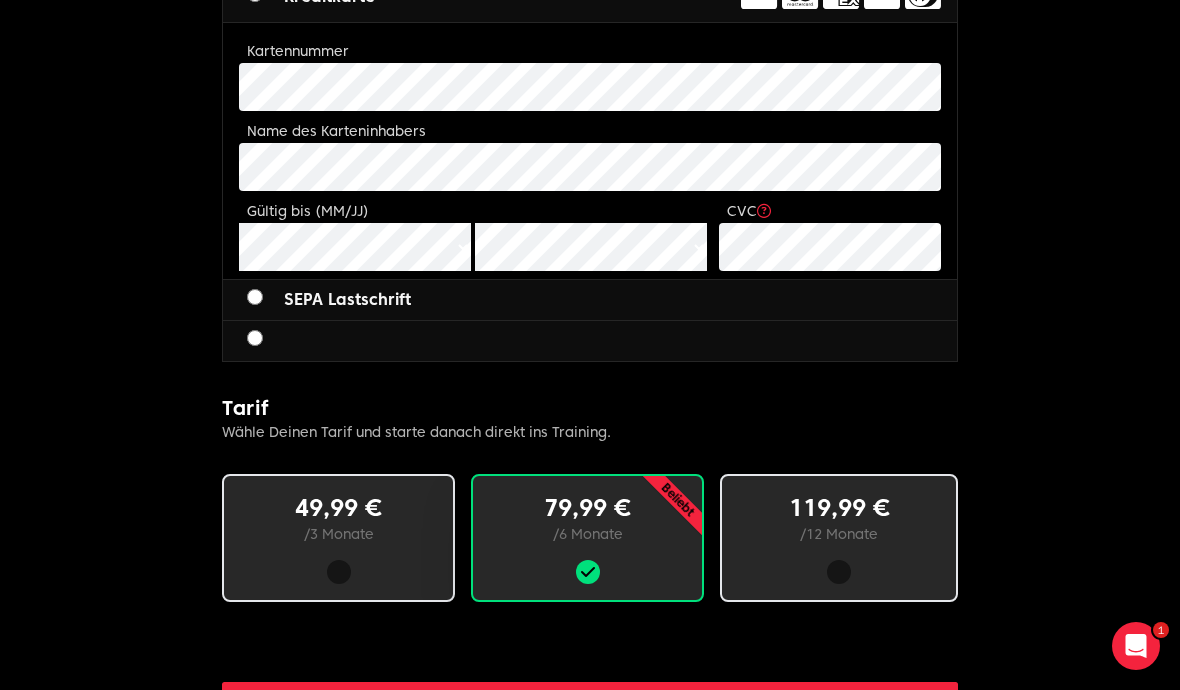click at bounding box center (263, 341) 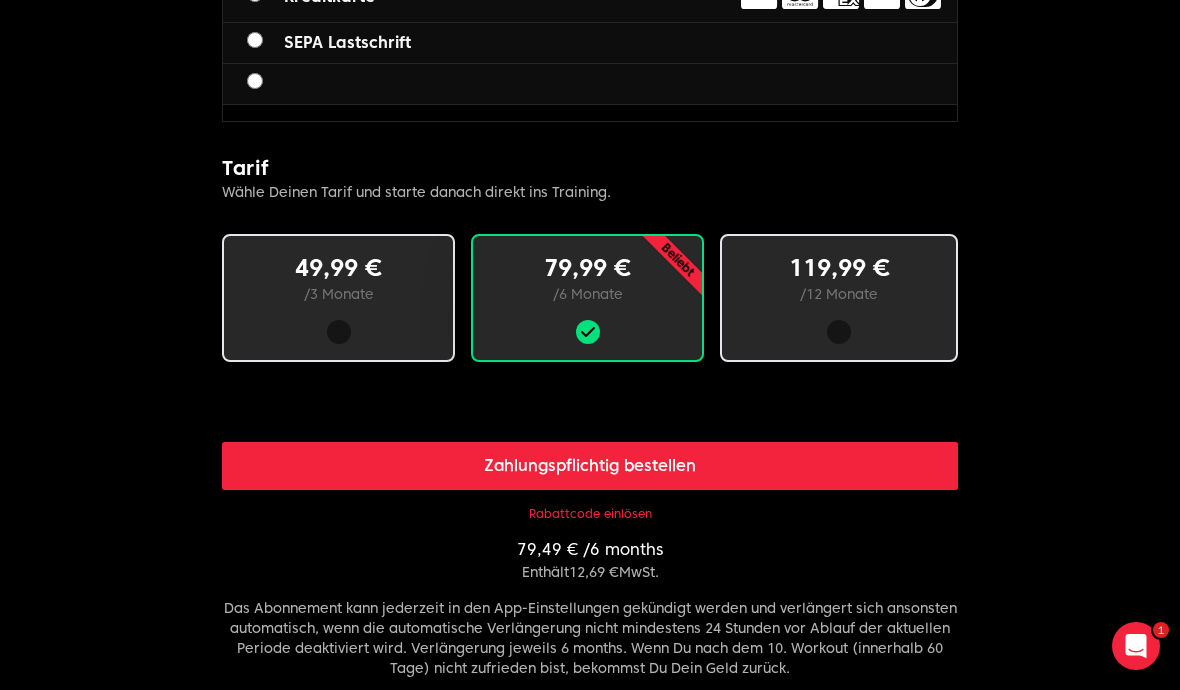 click on "49,99 €   /  3 Monate" at bounding box center (338, 298) 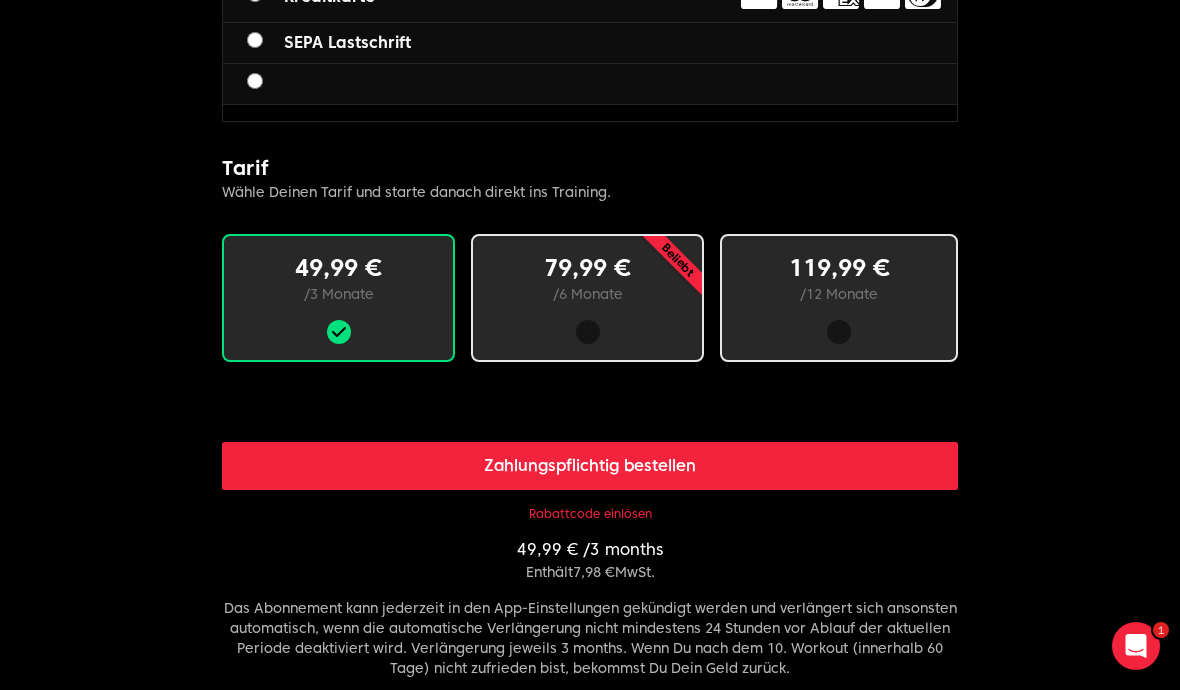 click on "/  6 Monate" at bounding box center (587, 294) 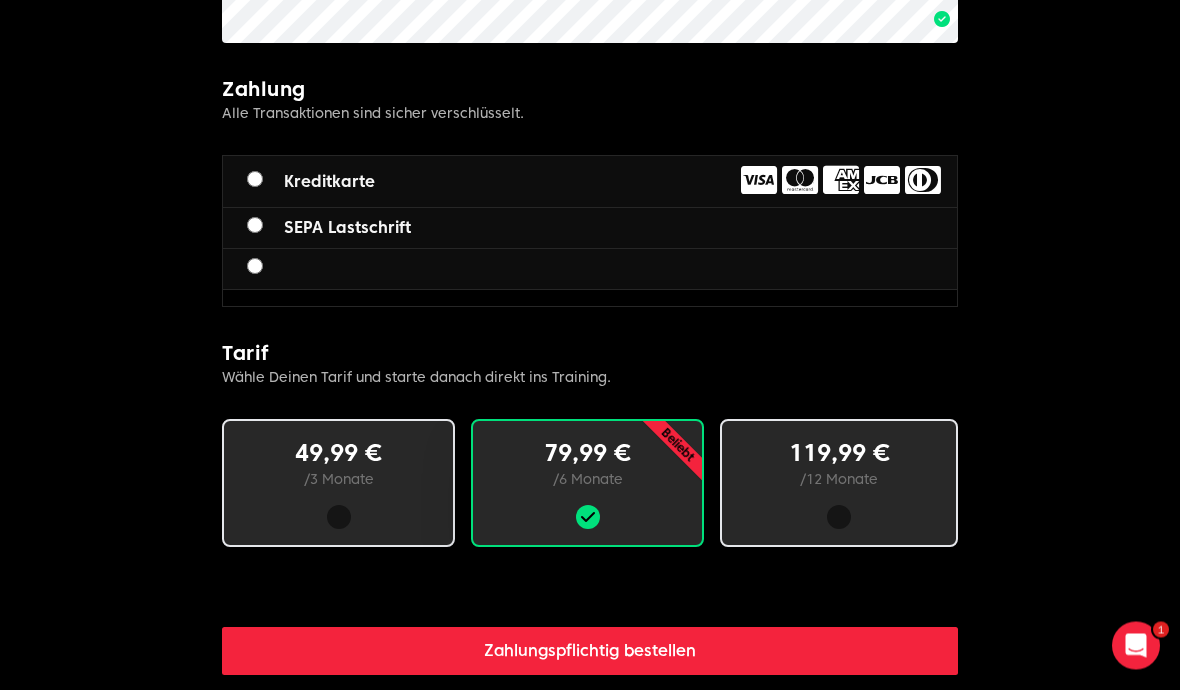 scroll, scrollTop: 649, scrollLeft: 0, axis: vertical 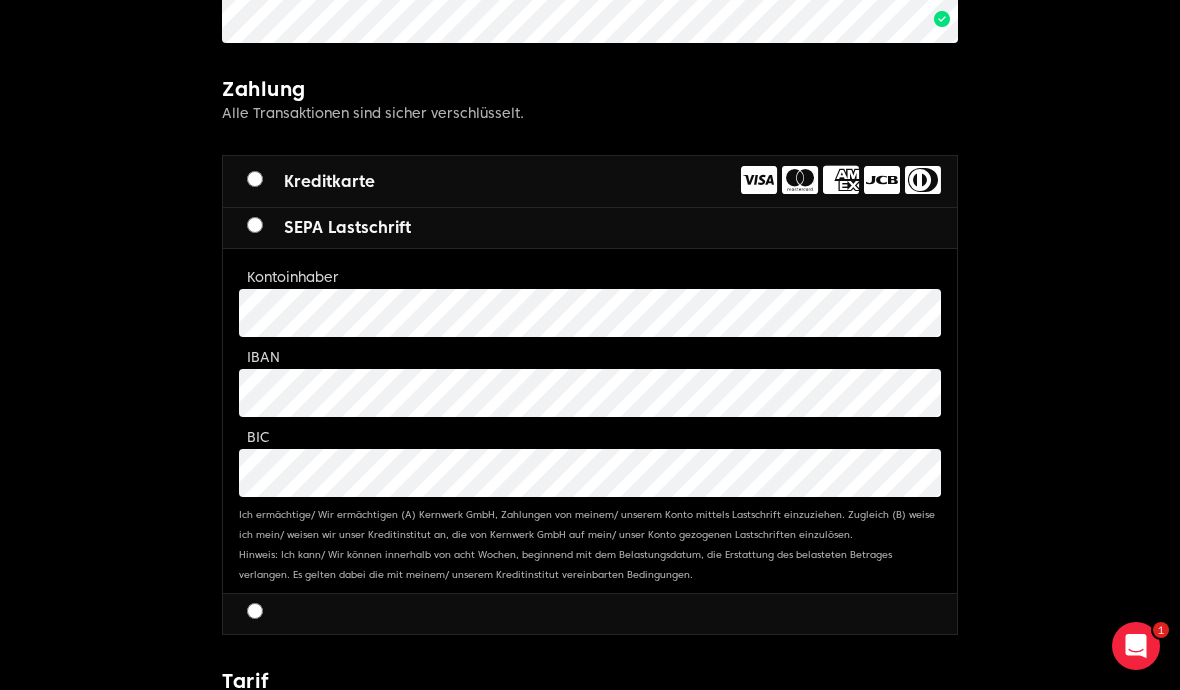 click on "Kreditkarte" at bounding box center (311, 182) 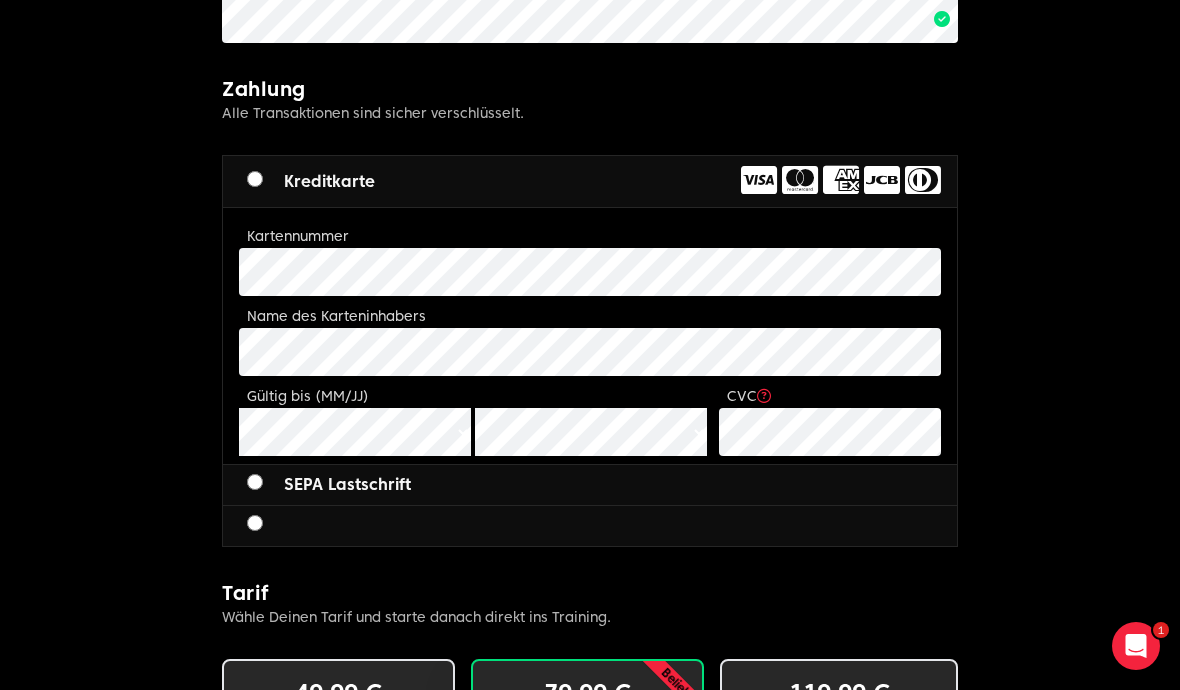 click at bounding box center (263, 526) 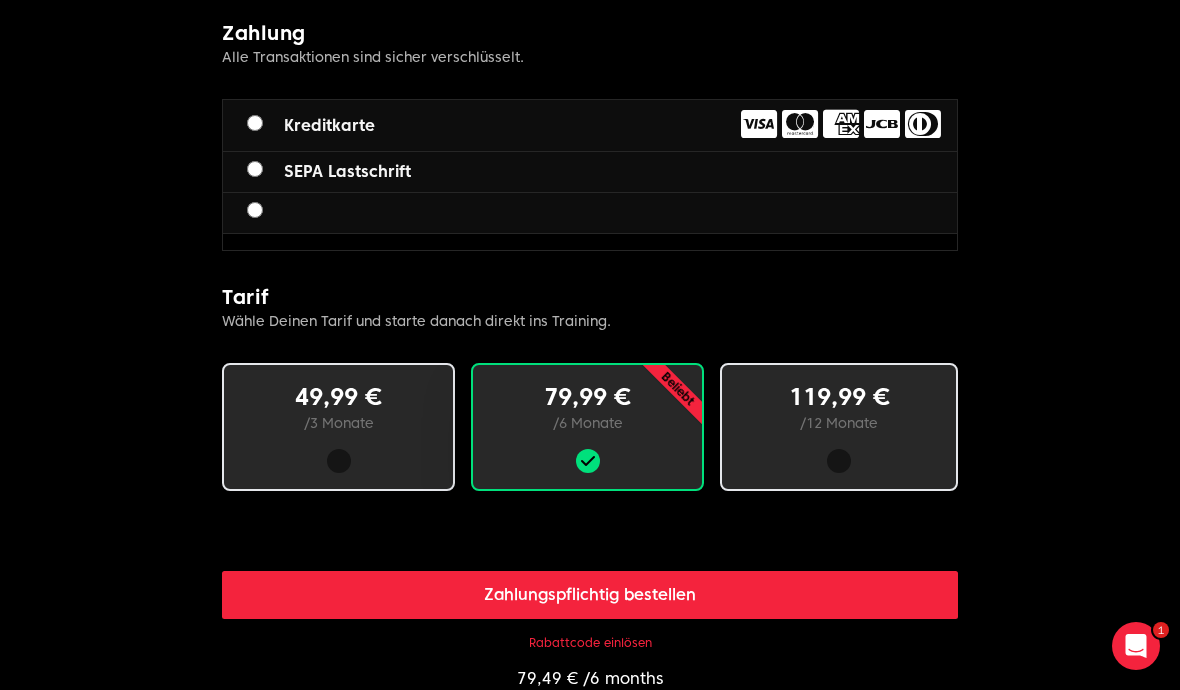 scroll, scrollTop: 703, scrollLeft: 0, axis: vertical 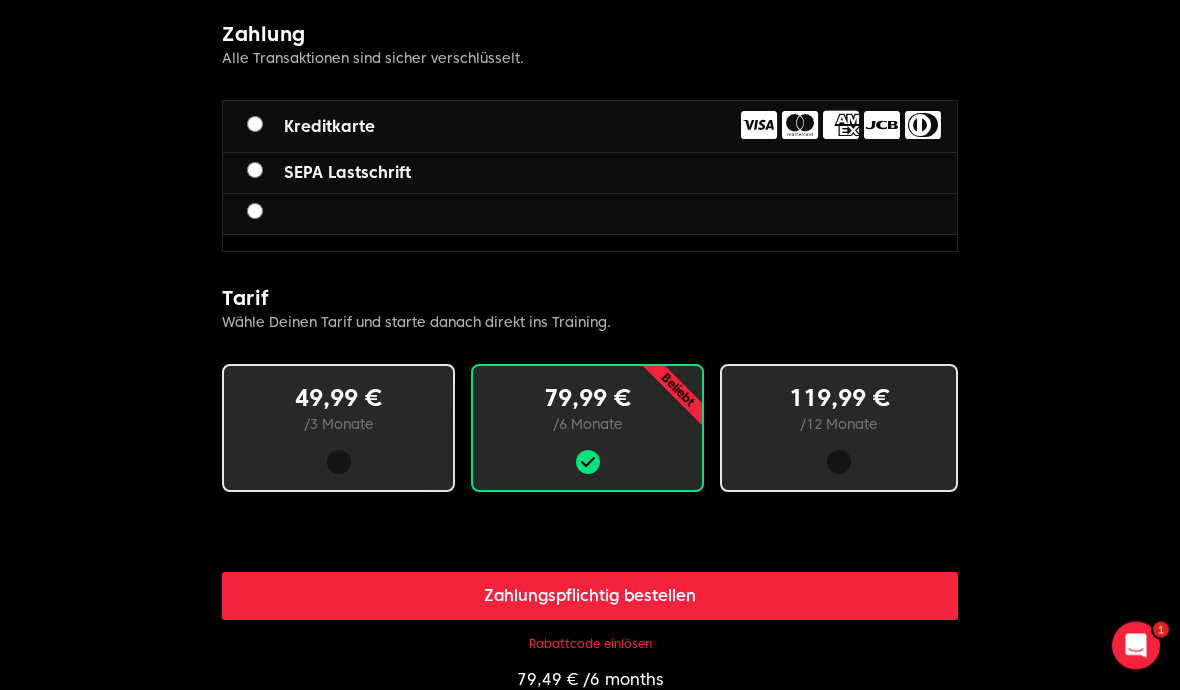click on "Rabattcode einlösen" at bounding box center [590, 645] 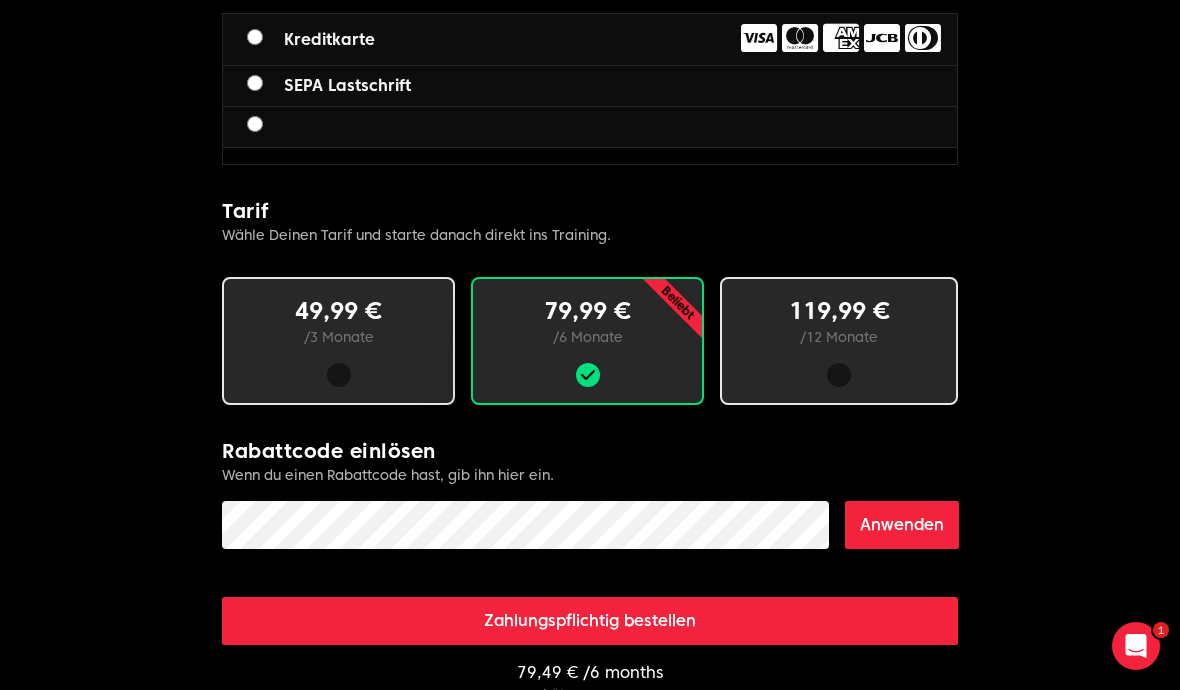 scroll, scrollTop: 792, scrollLeft: 0, axis: vertical 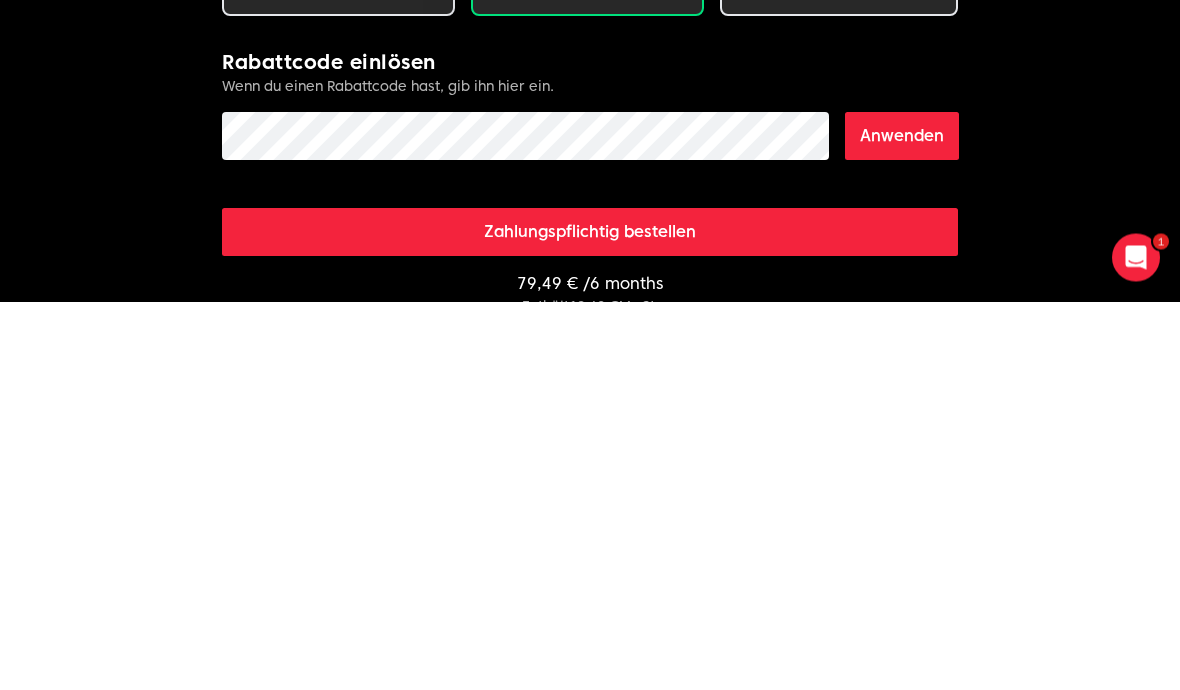 click on "Anwenden" at bounding box center (902, 525) 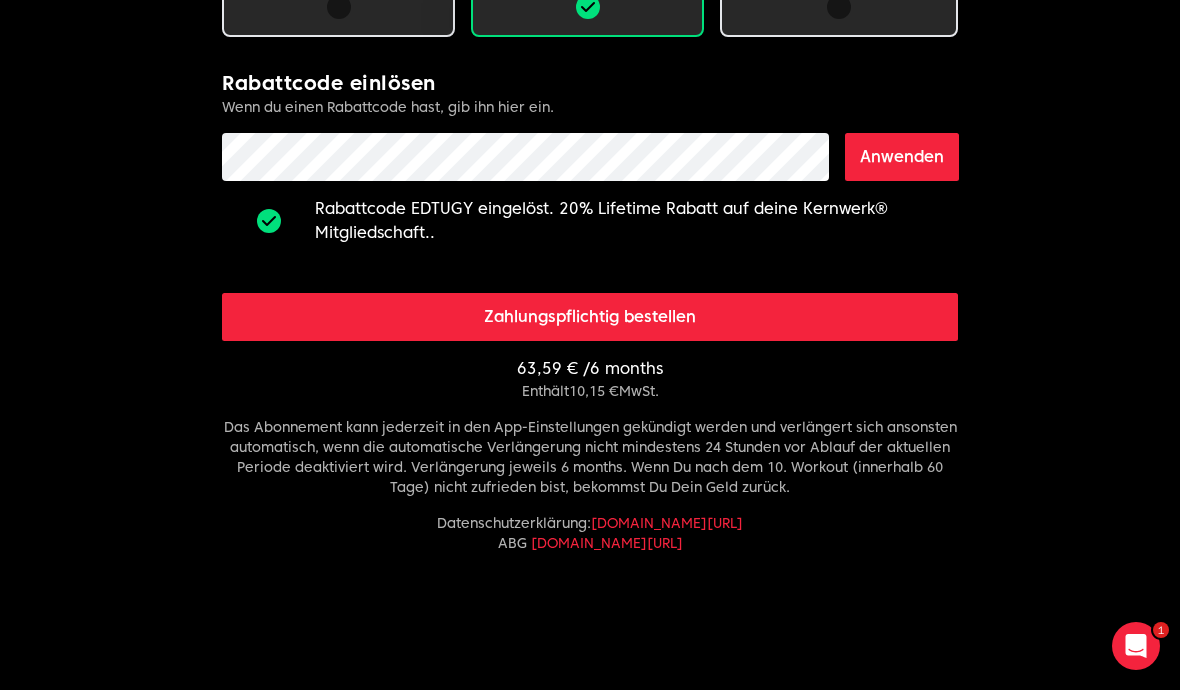 scroll, scrollTop: 1174, scrollLeft: 0, axis: vertical 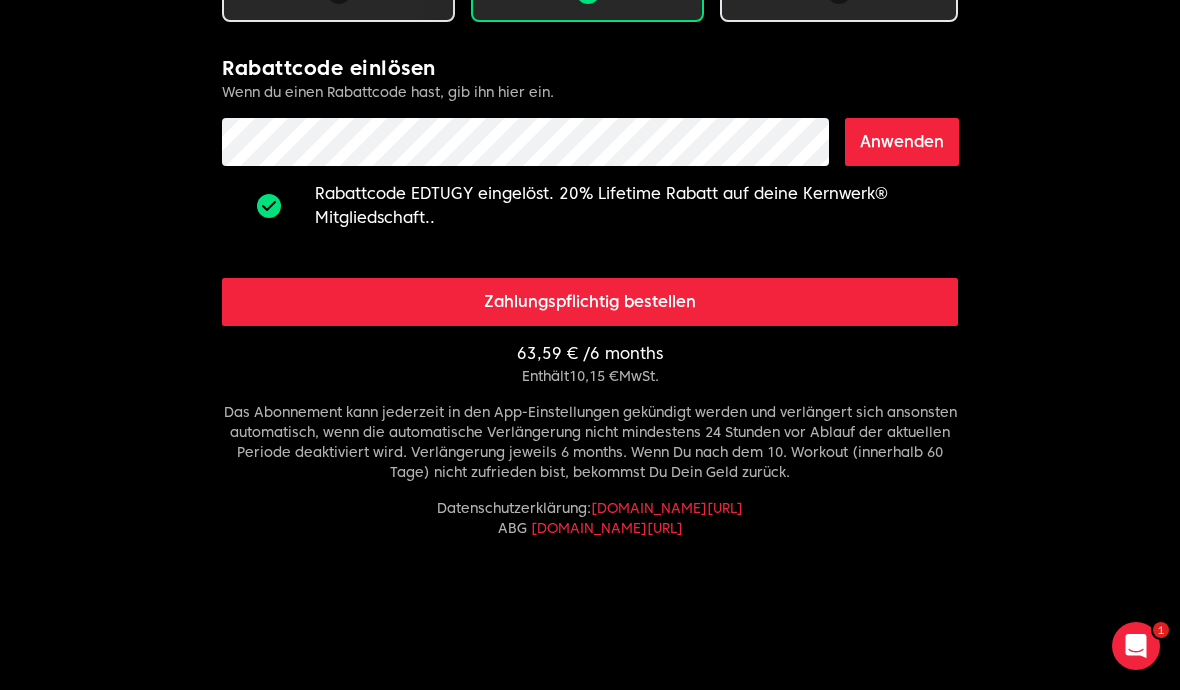 click 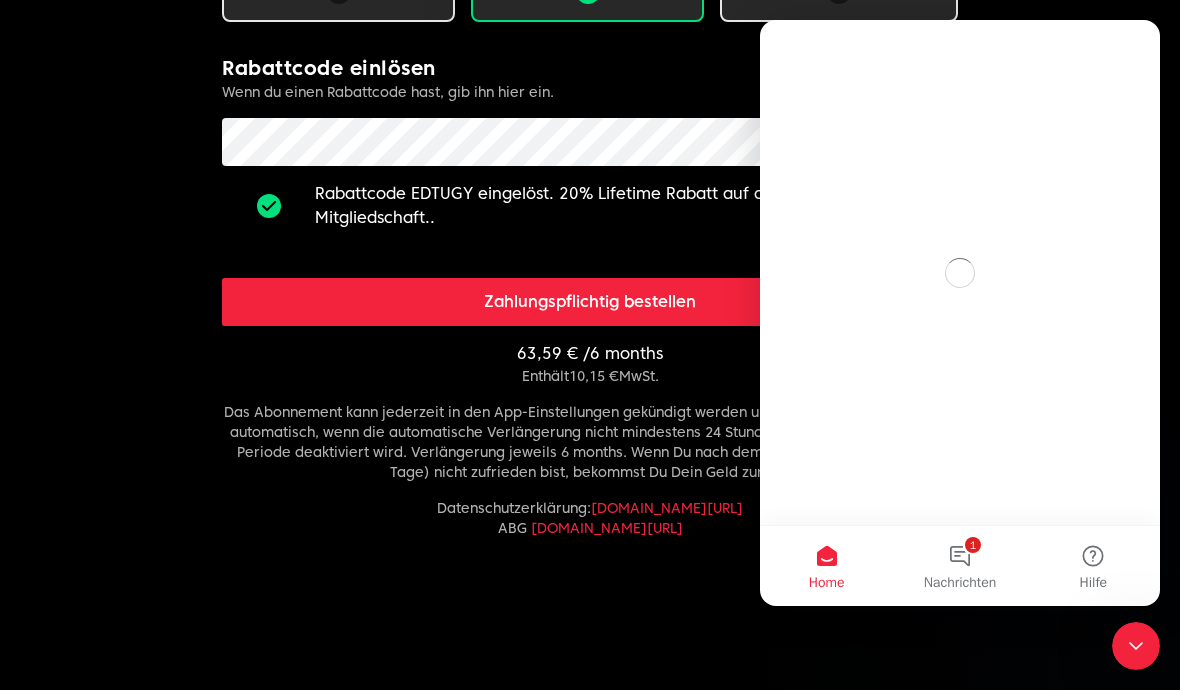 scroll, scrollTop: 0, scrollLeft: 0, axis: both 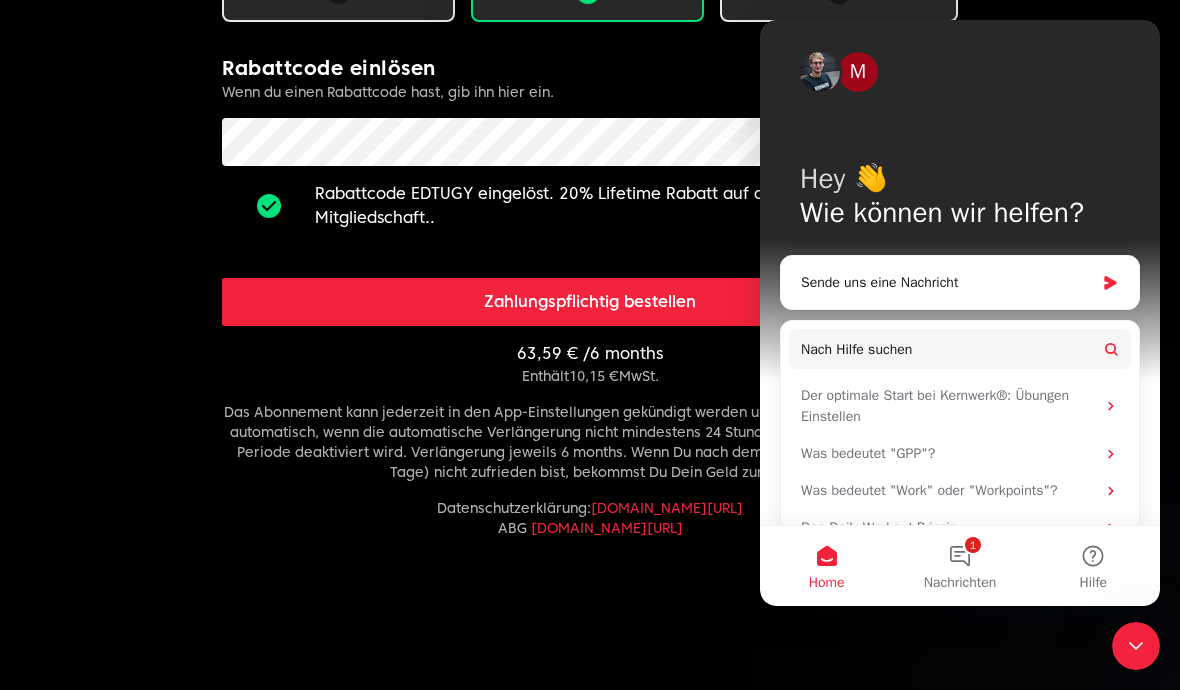 click on "Sende uns eine Nachricht" at bounding box center (960, 282) 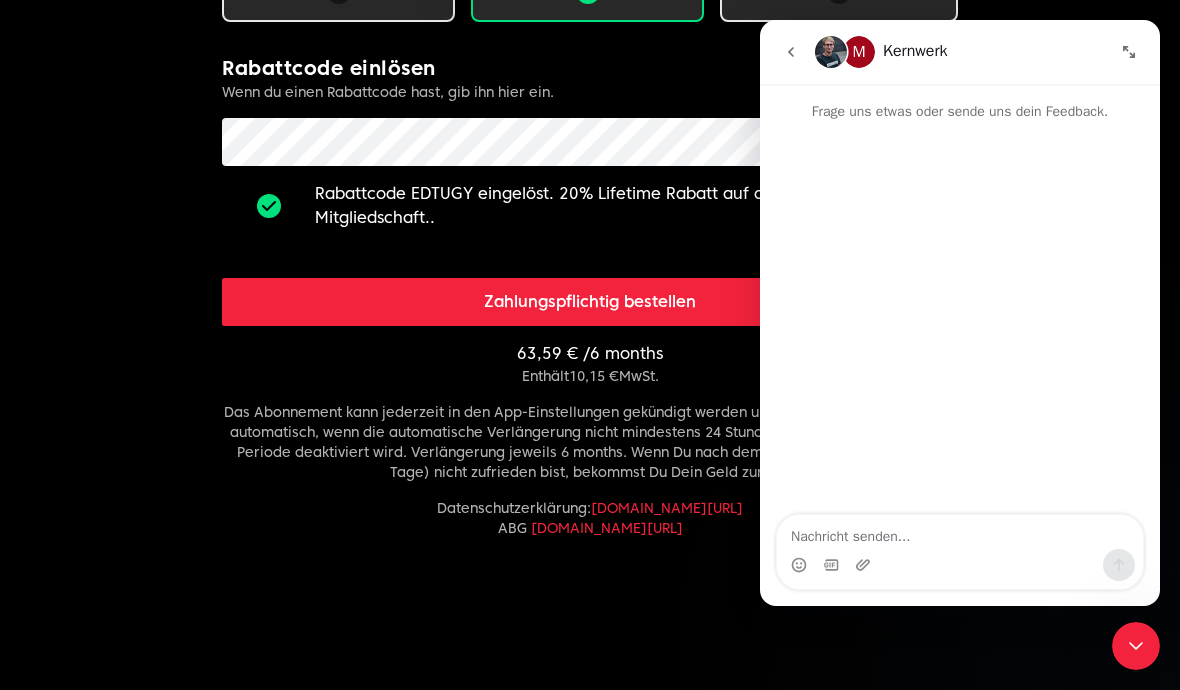click at bounding box center (960, 532) 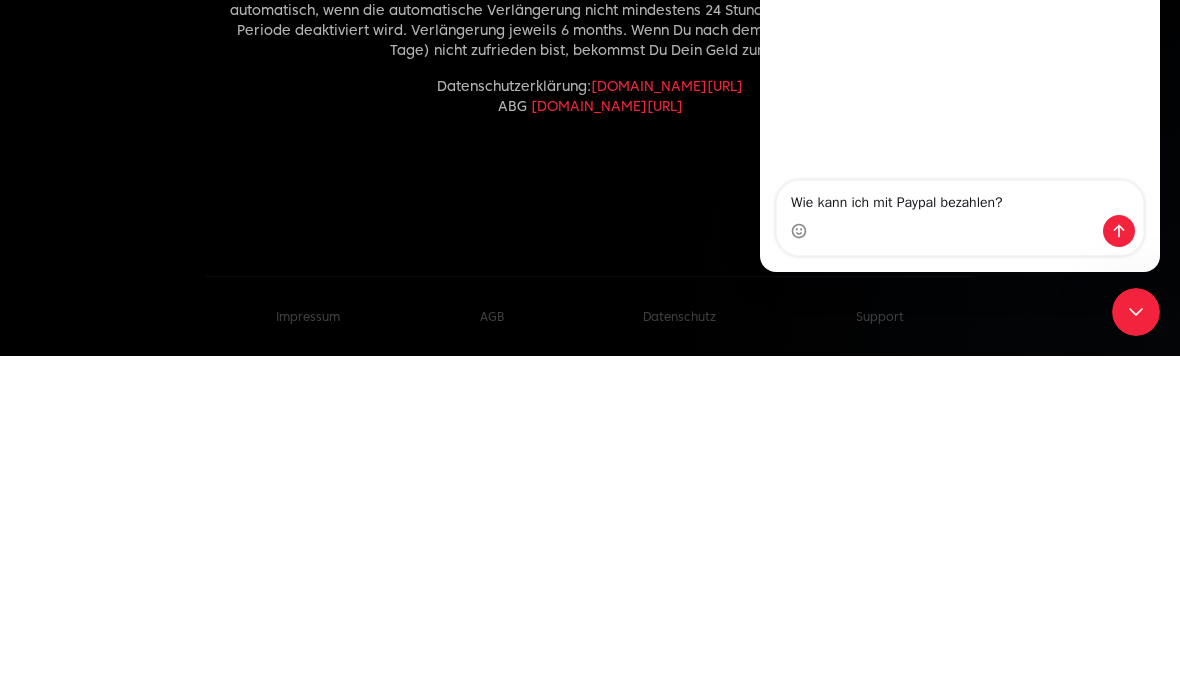 type on "Wie kann ich mit Paypal bezahlen?" 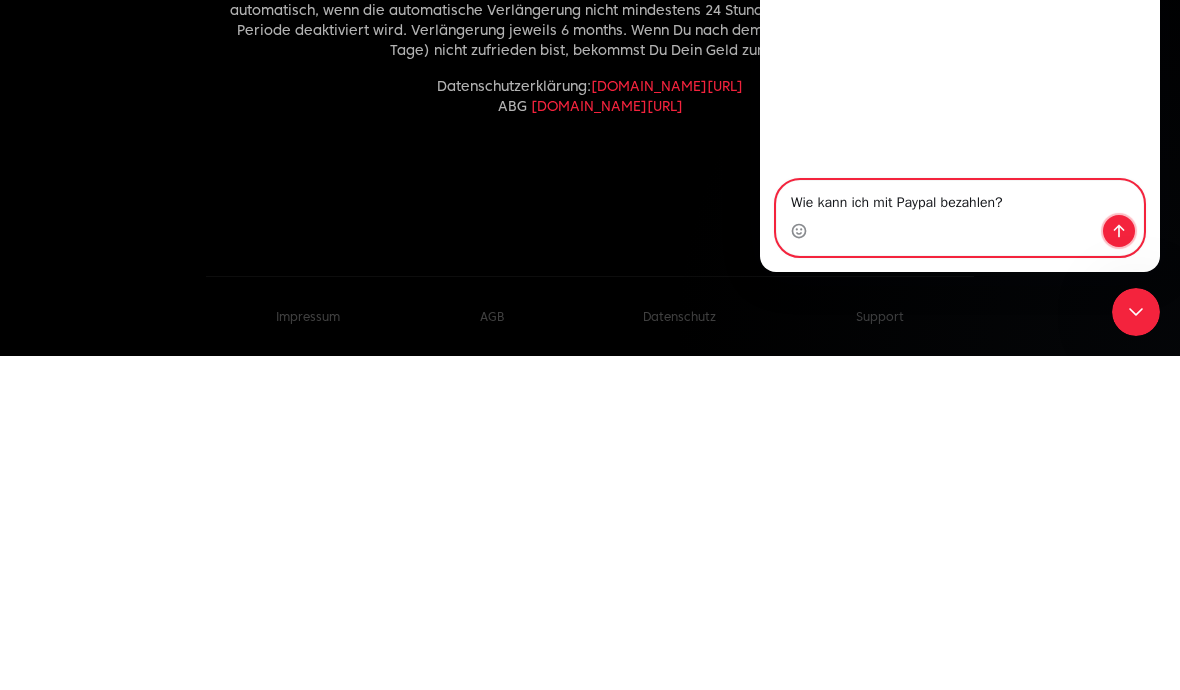 click at bounding box center [1119, 231] 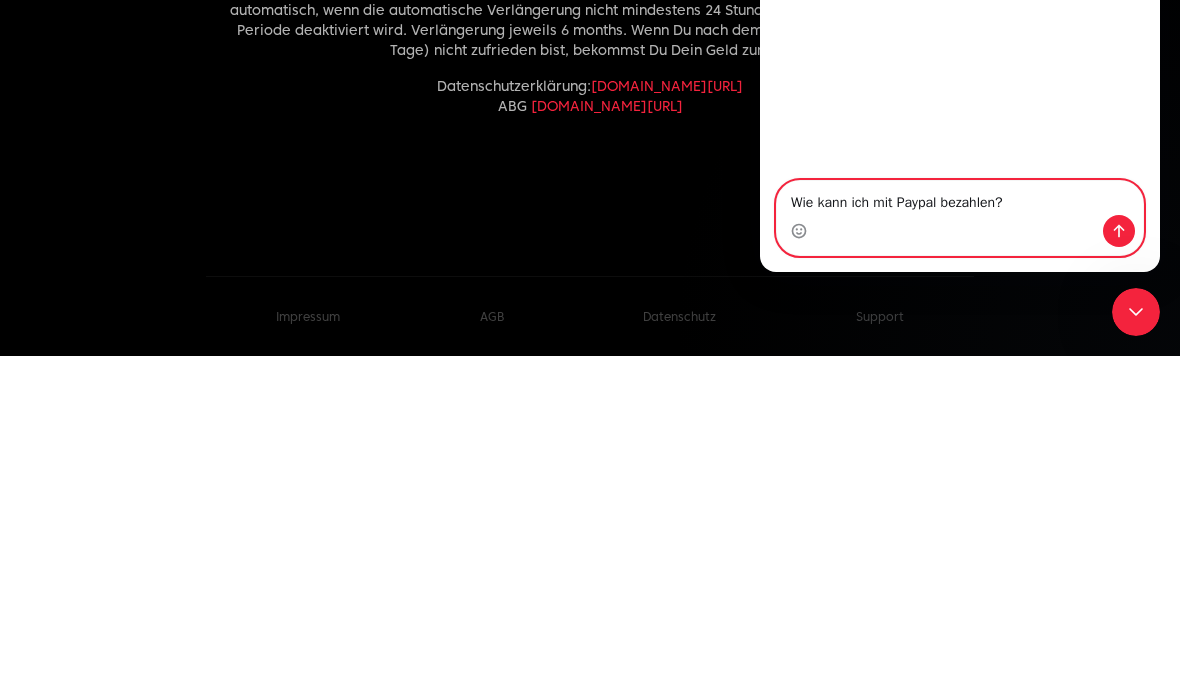 type 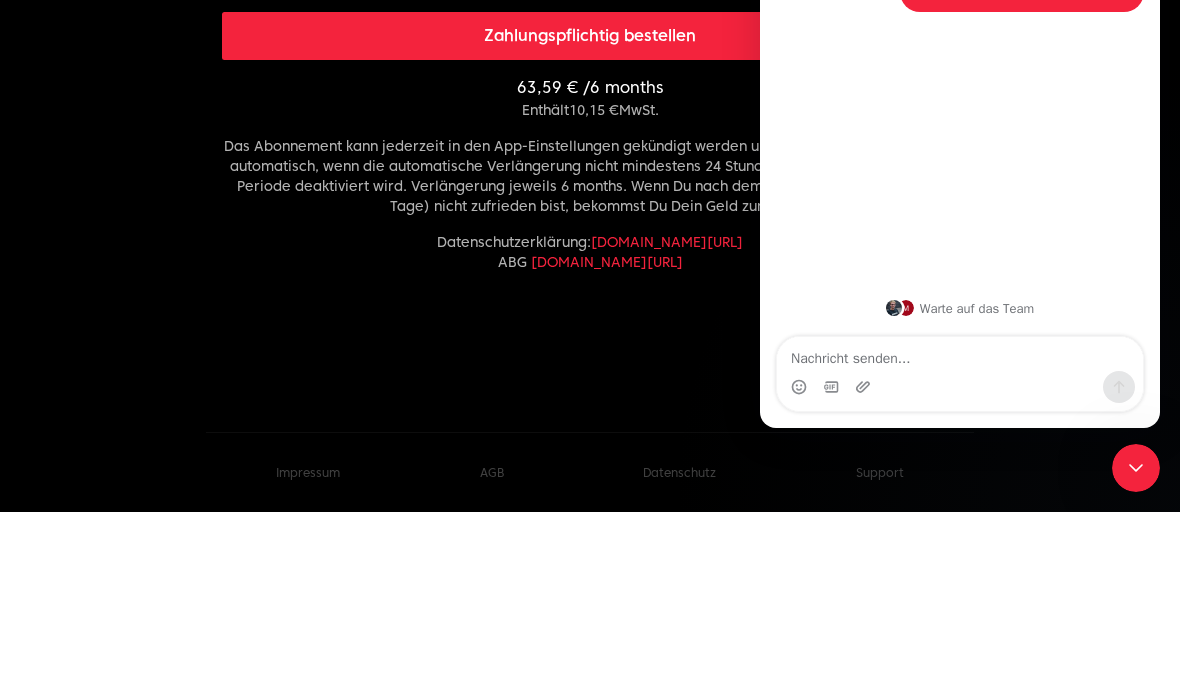 scroll, scrollTop: 1174, scrollLeft: 0, axis: vertical 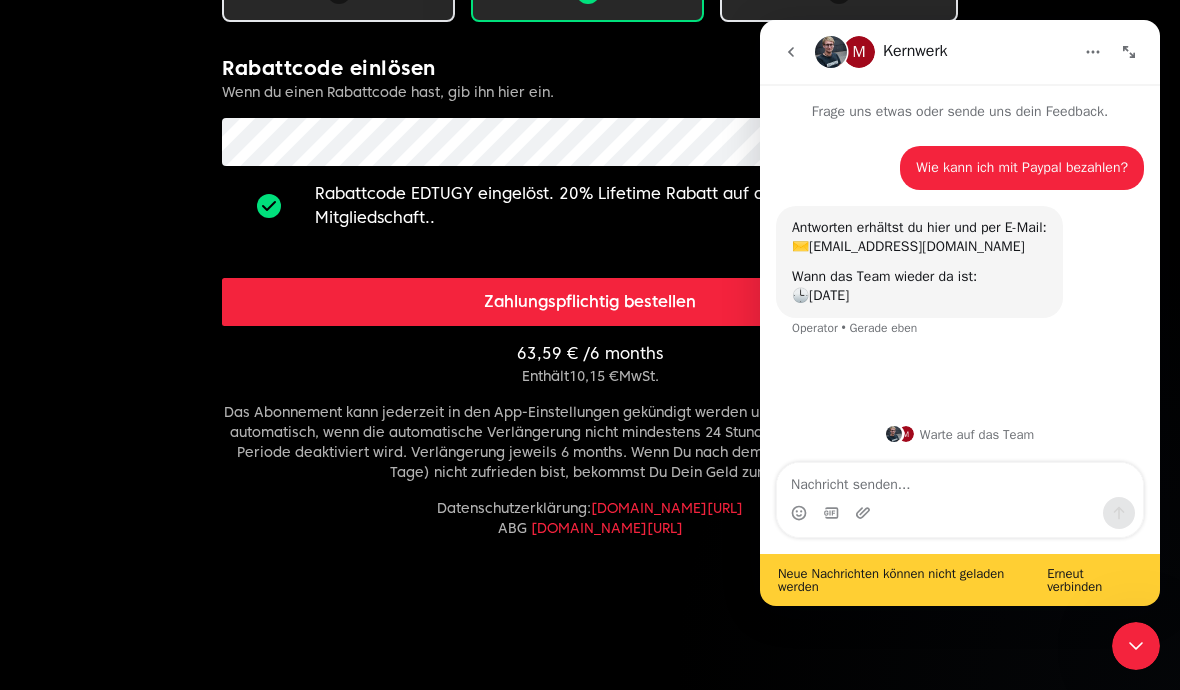 click on "Rabattcode einlösen" at bounding box center [590, 68] 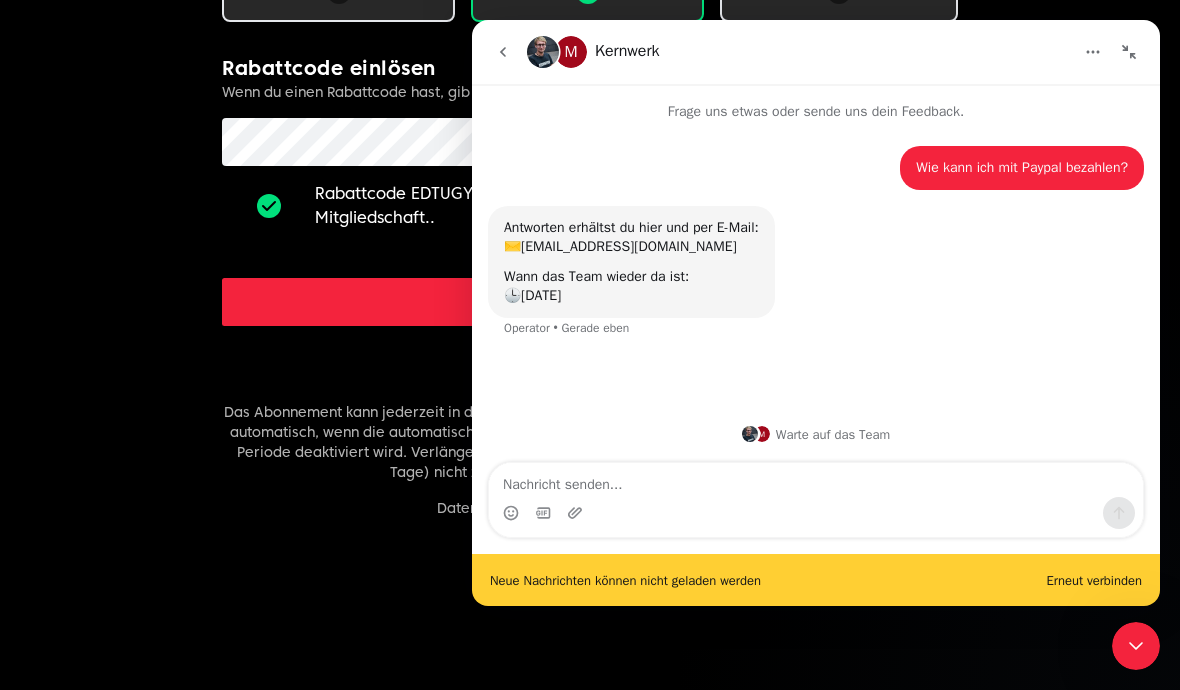 click at bounding box center [1129, 52] 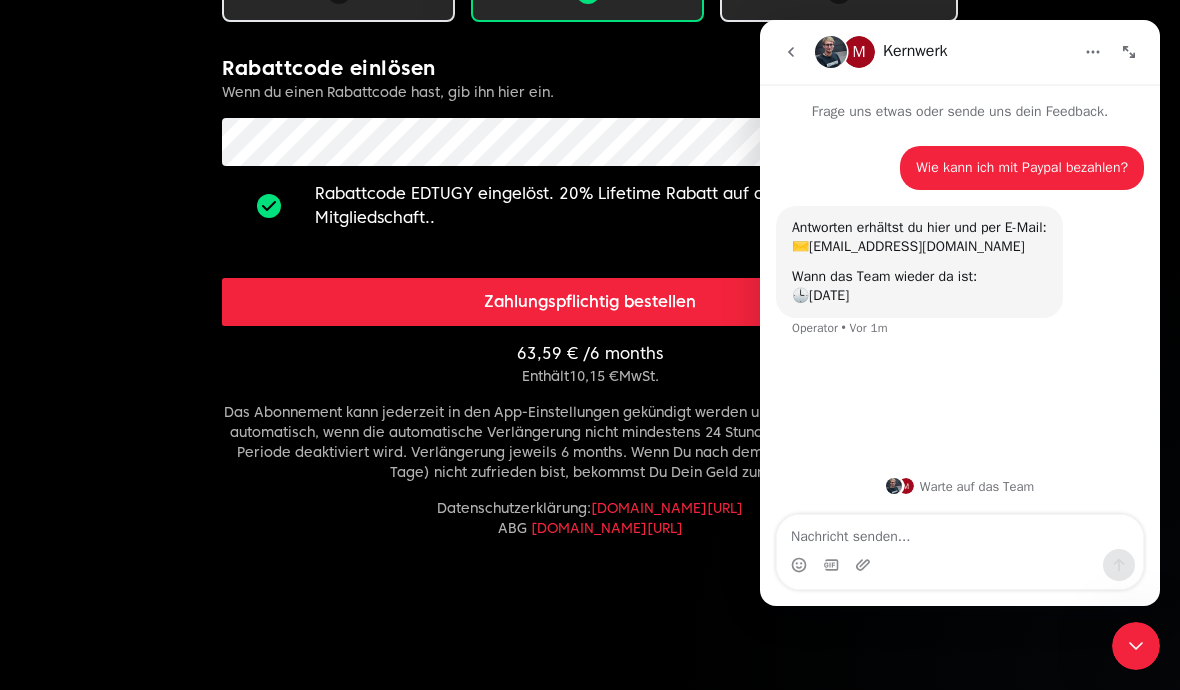 click at bounding box center [791, 52] 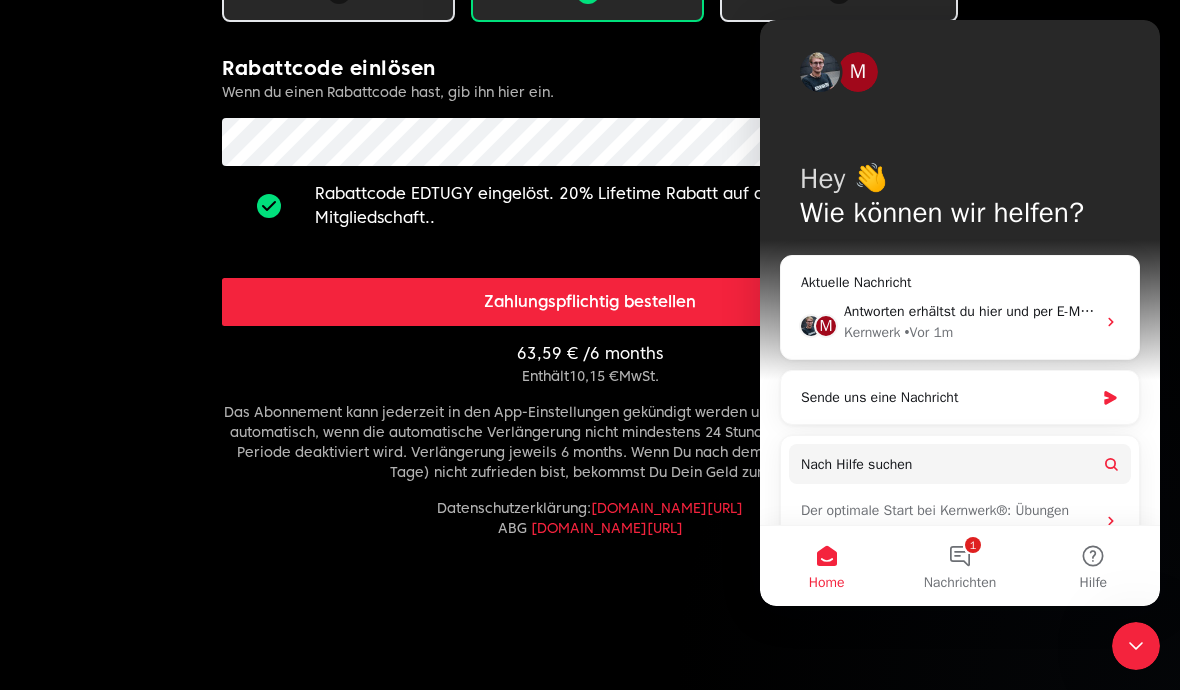 scroll, scrollTop: 0, scrollLeft: 0, axis: both 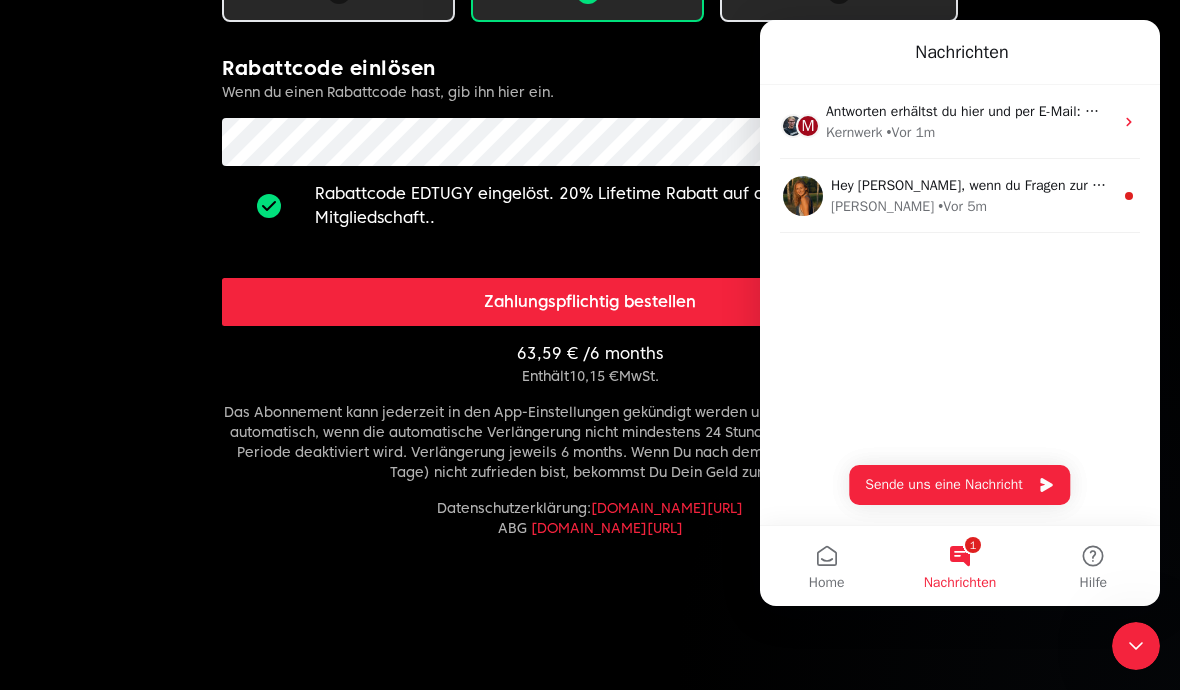 click on "Hey [PERSON_NAME], wenn du Fragen zur Buchung hast, melde dich einfach 💪👋 Schonmal viel Spaß beim Training!" at bounding box center (1192, 185) 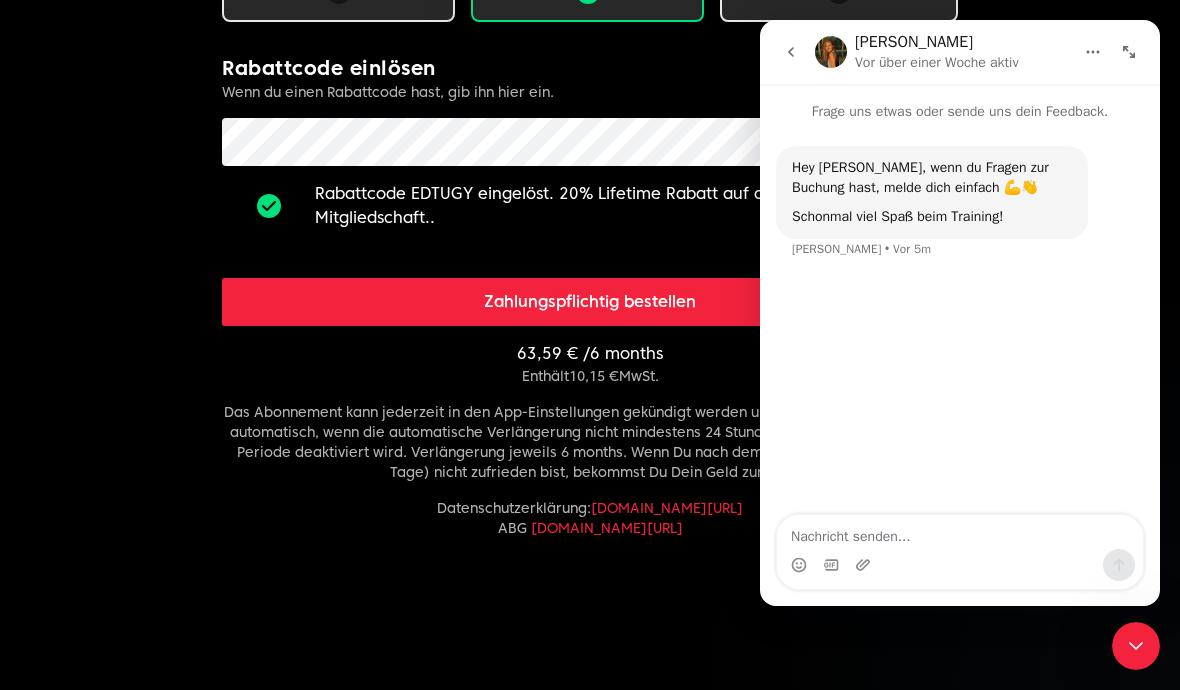 scroll, scrollTop: 1018, scrollLeft: 0, axis: vertical 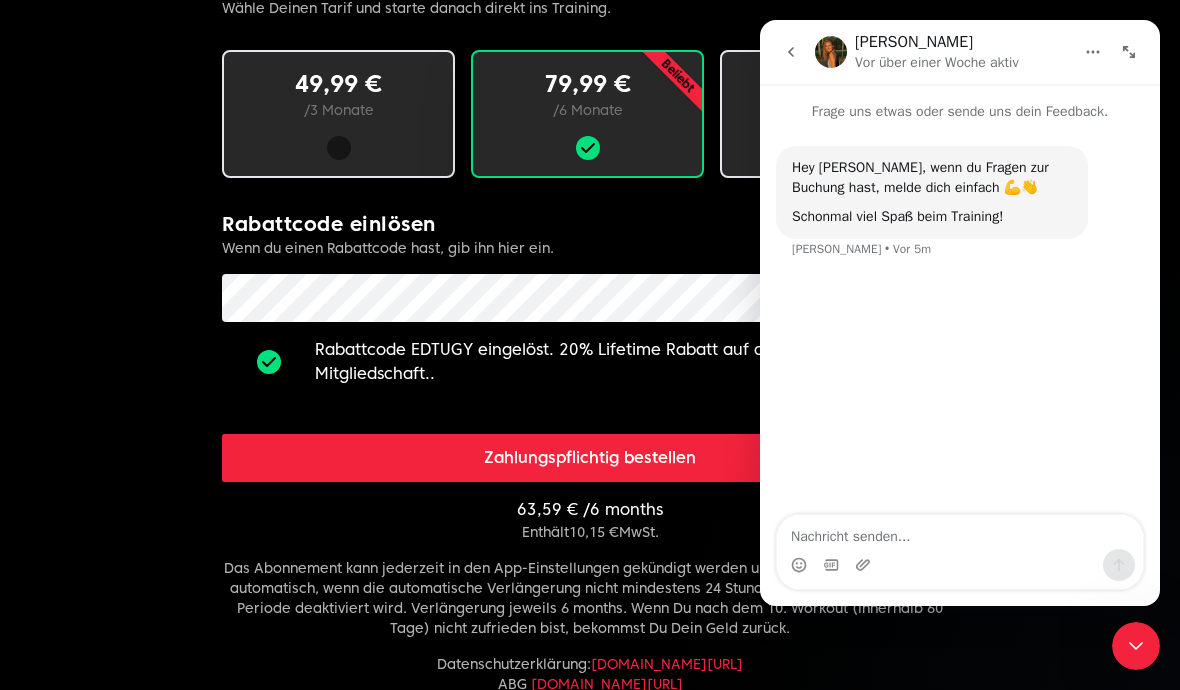 click at bounding box center [791, 52] 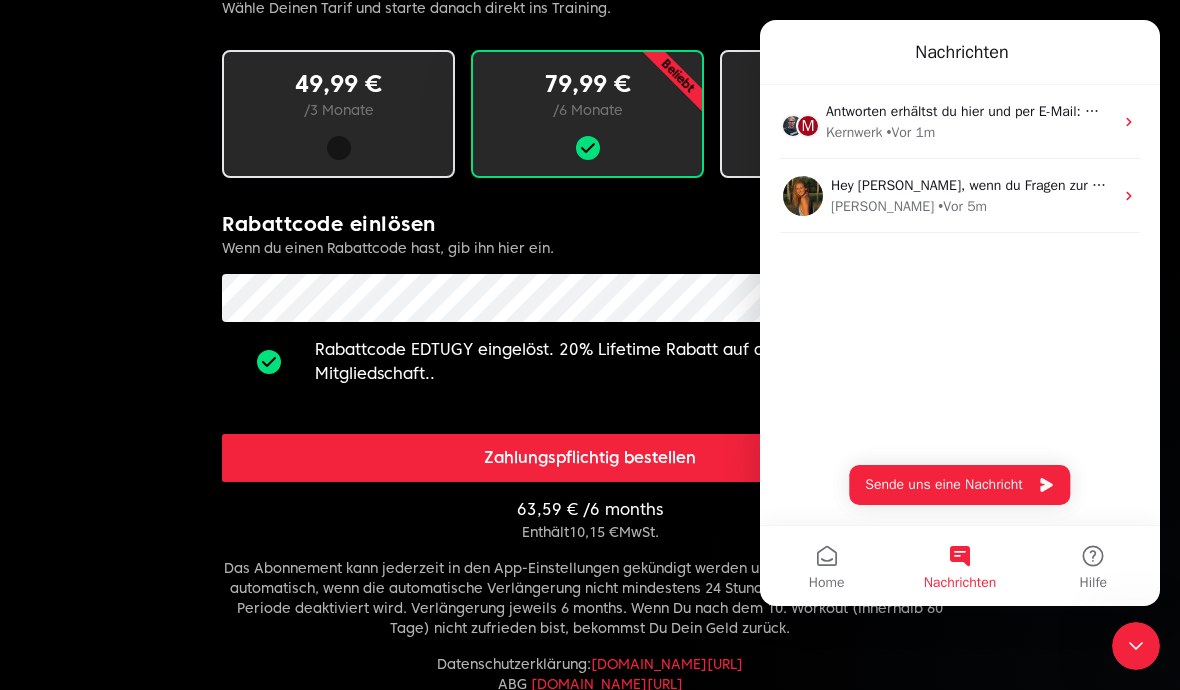 click on "Hilfe" at bounding box center [1093, 583] 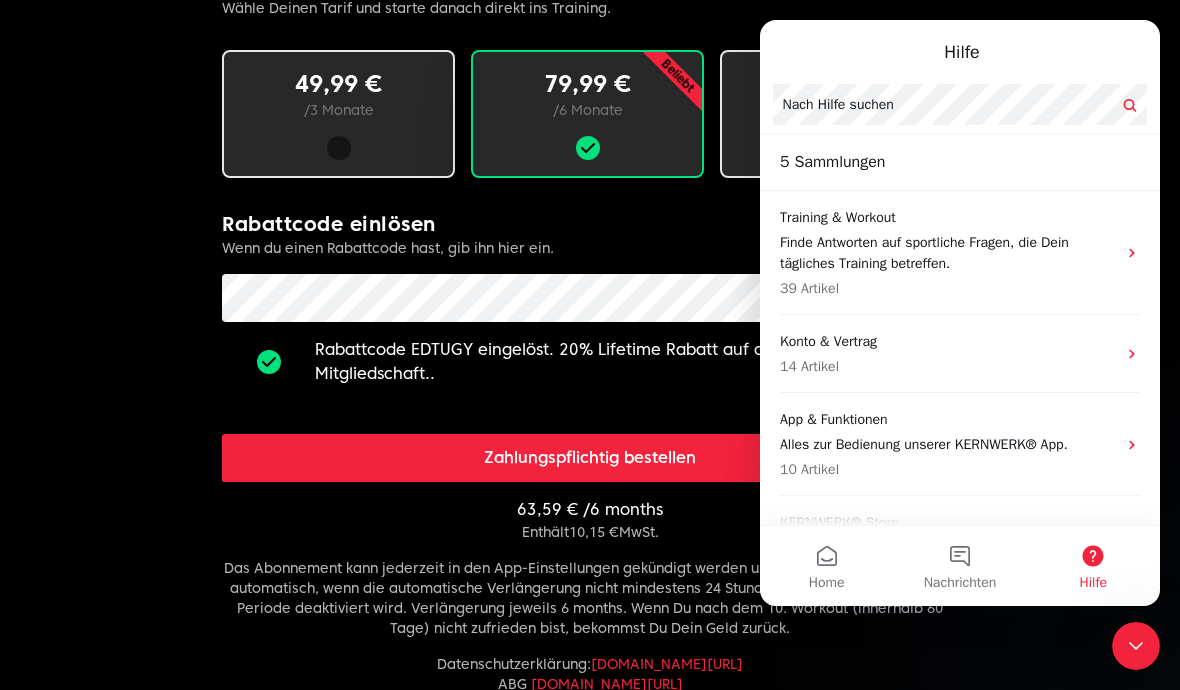 click on "Konto & Vertrag" at bounding box center (948, 341) 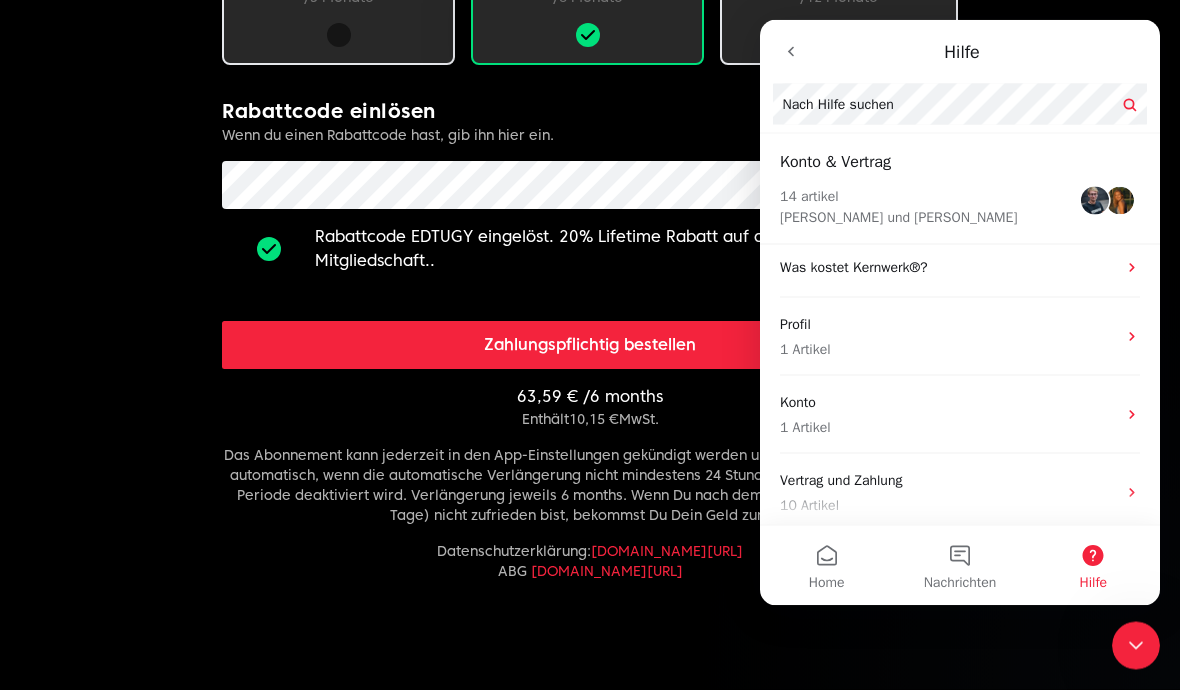 scroll, scrollTop: 1111, scrollLeft: 0, axis: vertical 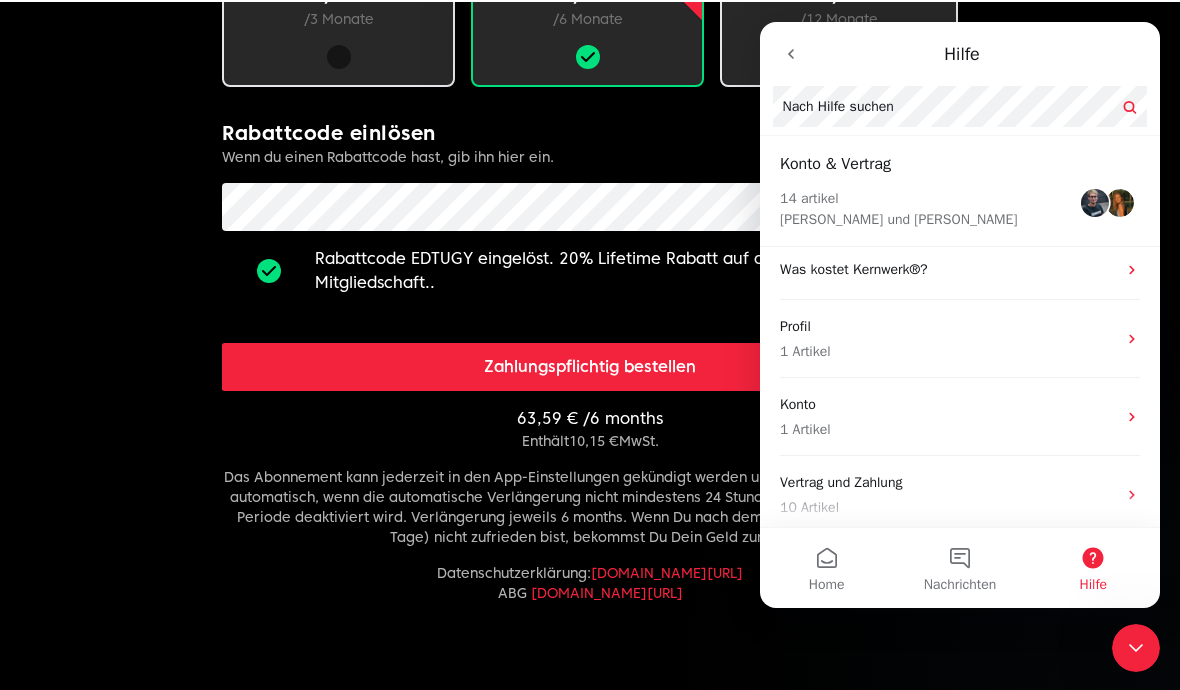 click on "10 Artikel" at bounding box center [948, 507] 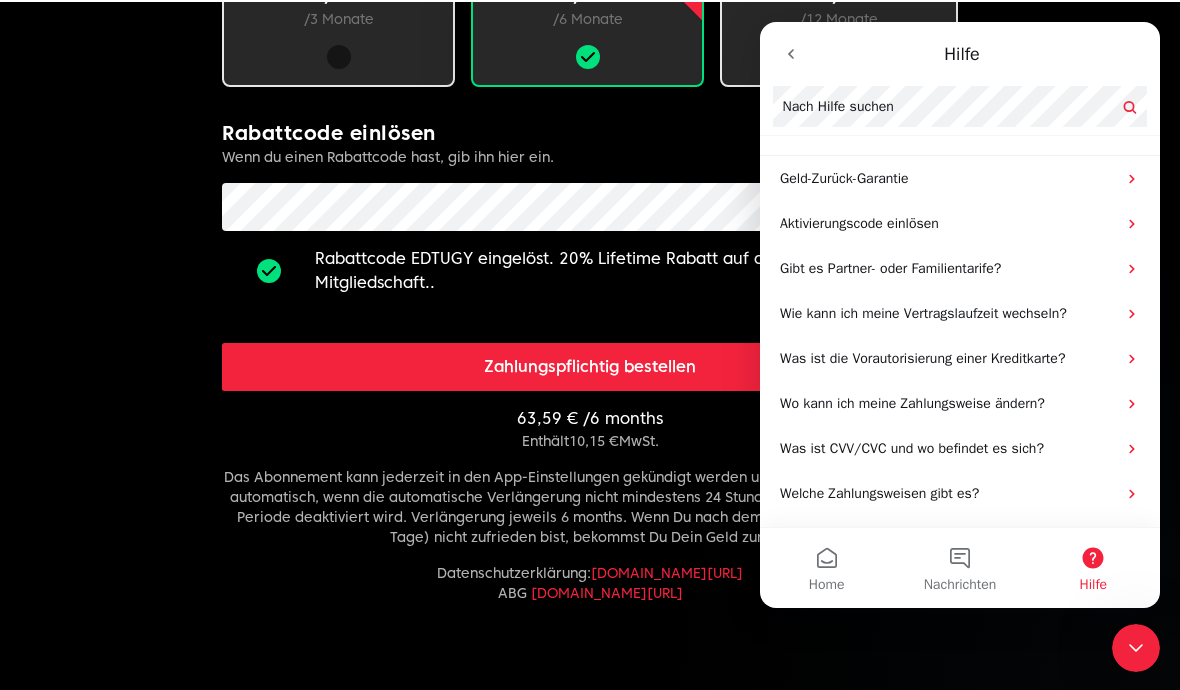 scroll, scrollTop: 90, scrollLeft: 0, axis: vertical 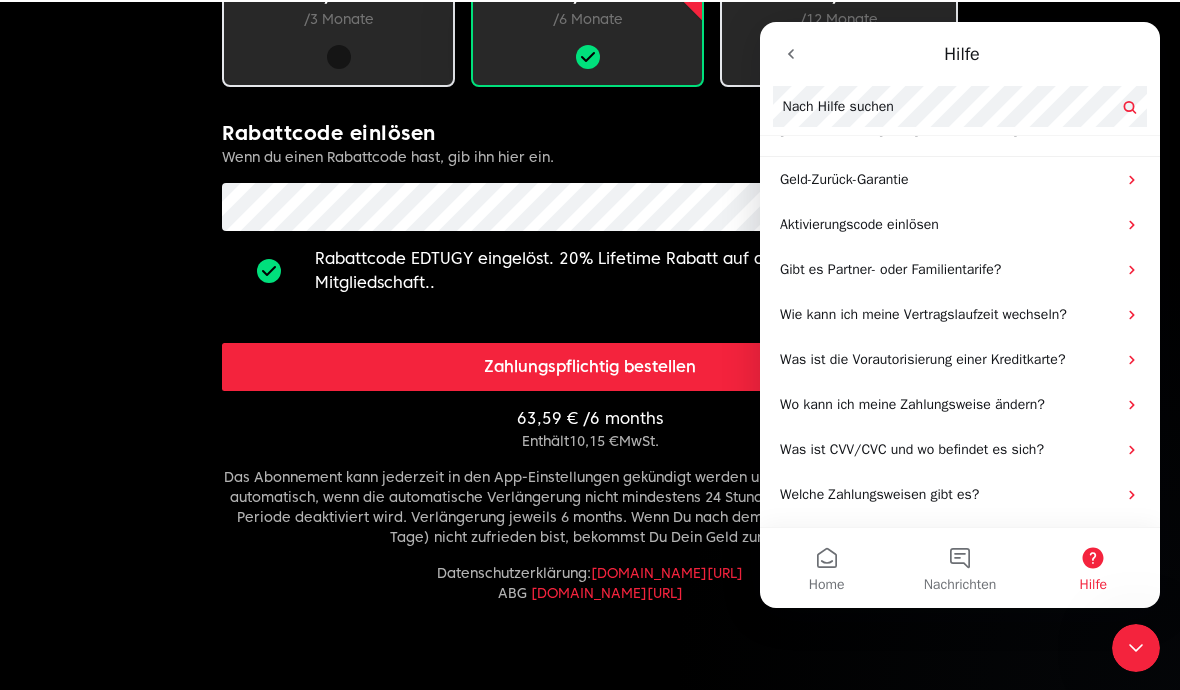 click on "Wo kann ich meine Zahlungsweise ändern?" at bounding box center (948, 404) 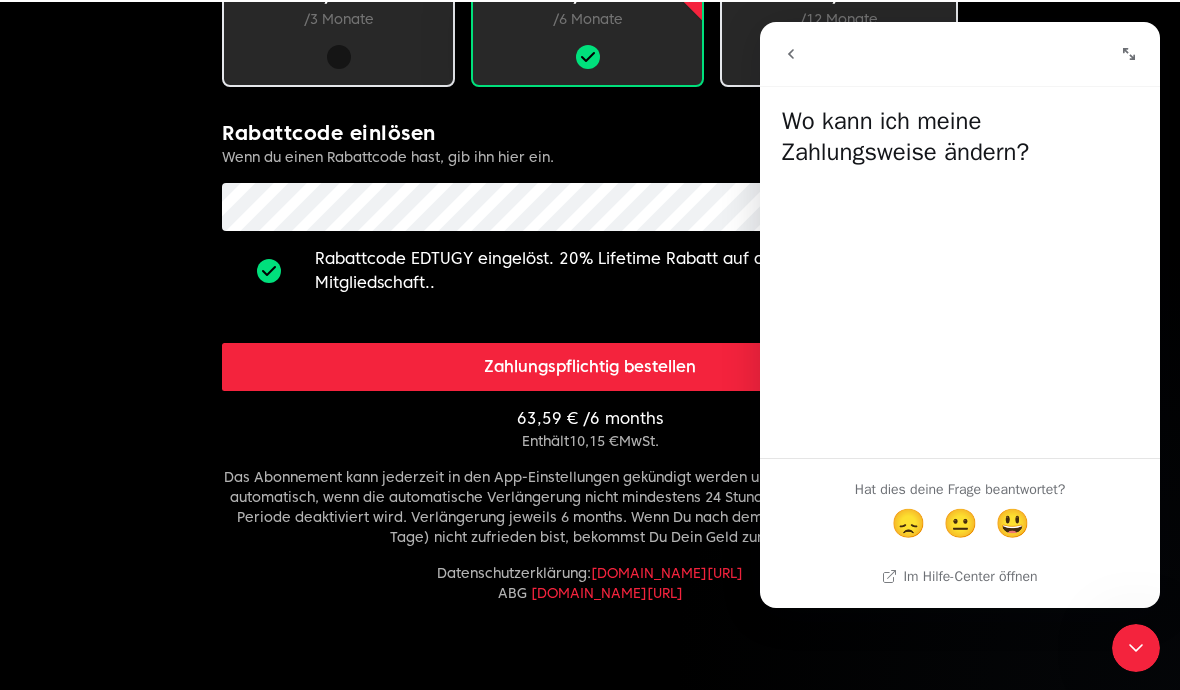 click at bounding box center [791, 54] 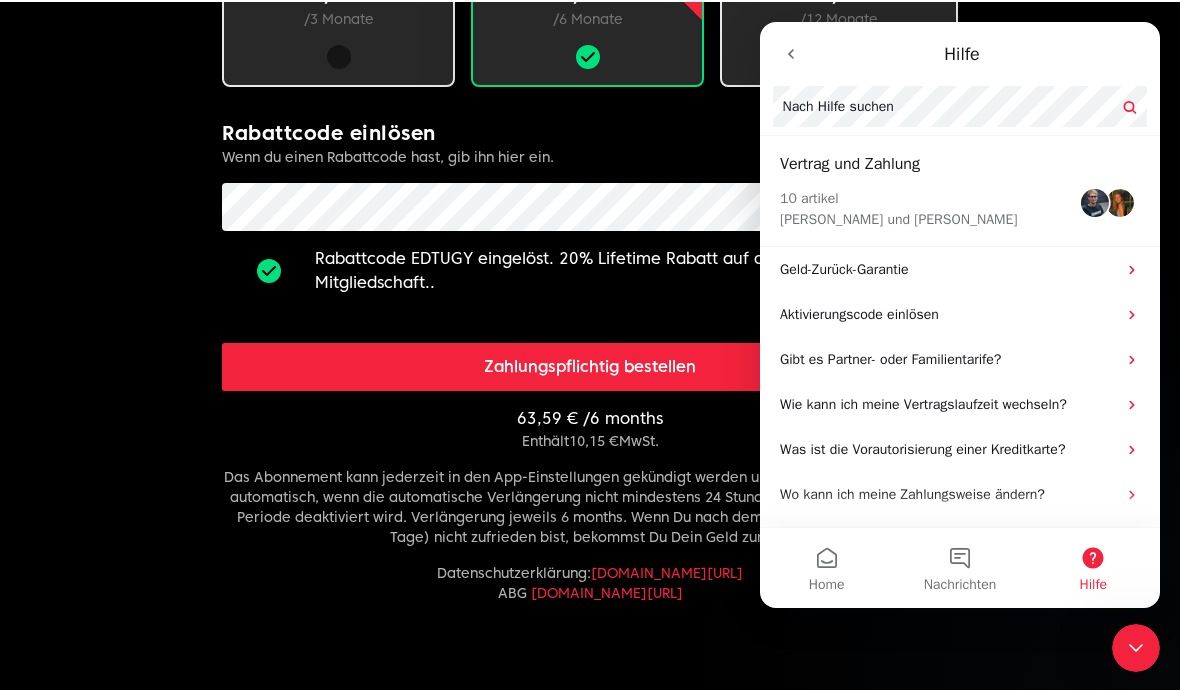 click at bounding box center (791, 54) 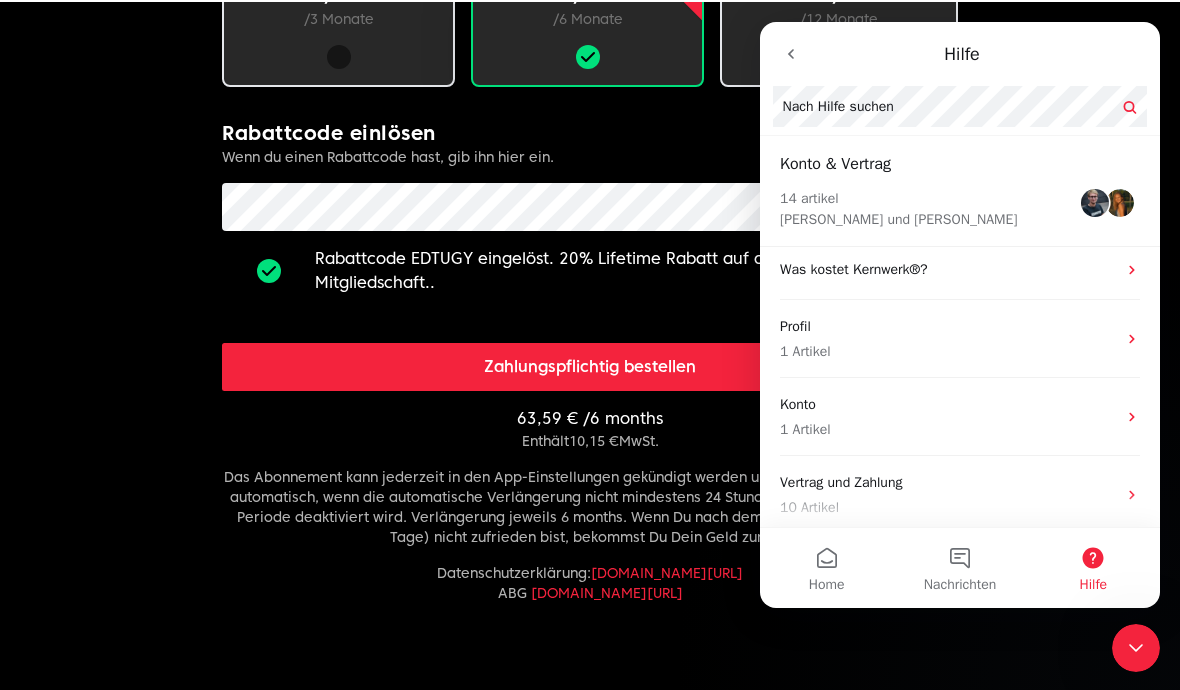 click at bounding box center [791, 54] 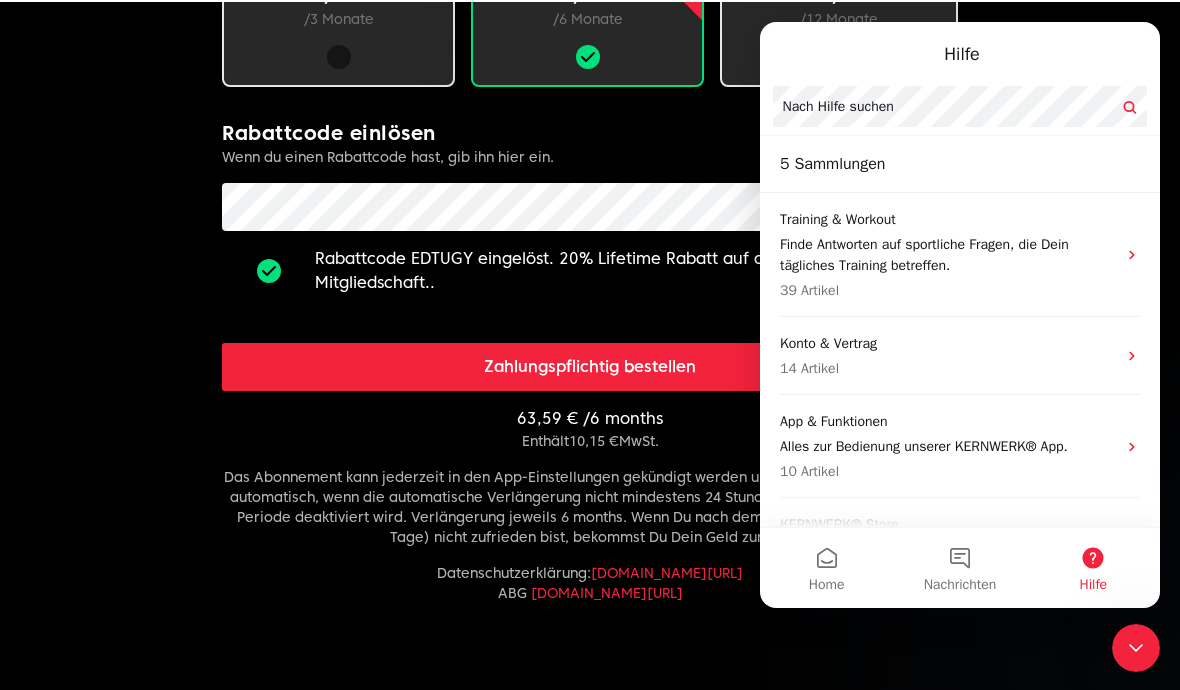 click 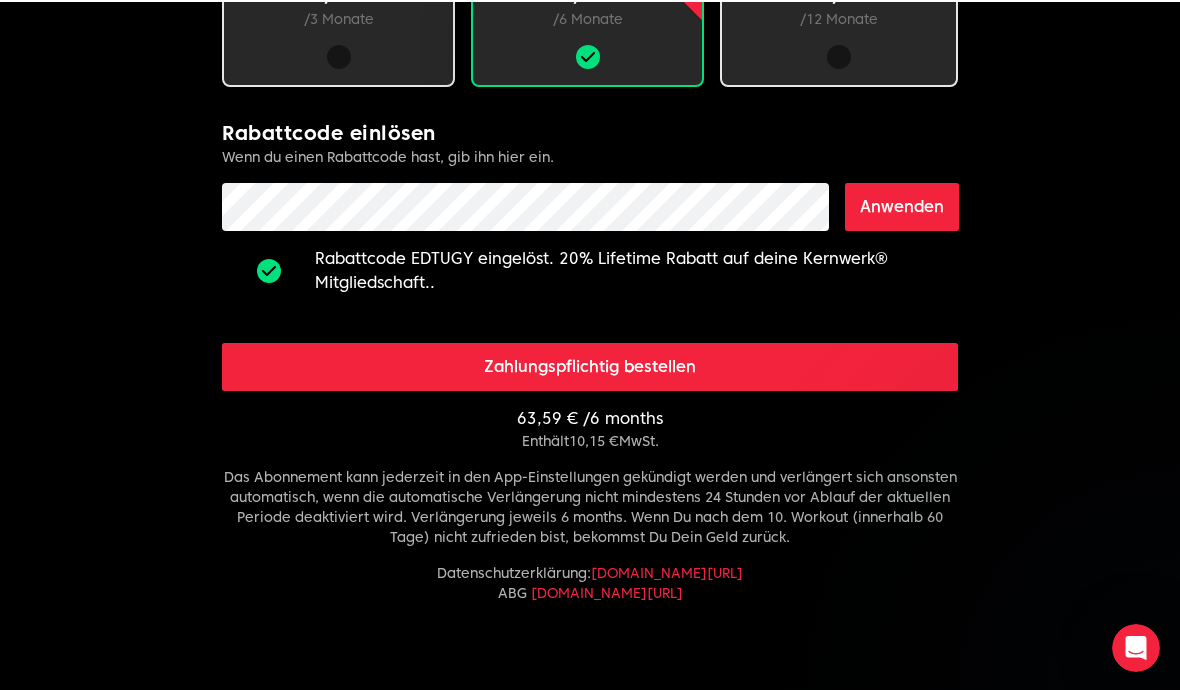 scroll, scrollTop: 1109, scrollLeft: 0, axis: vertical 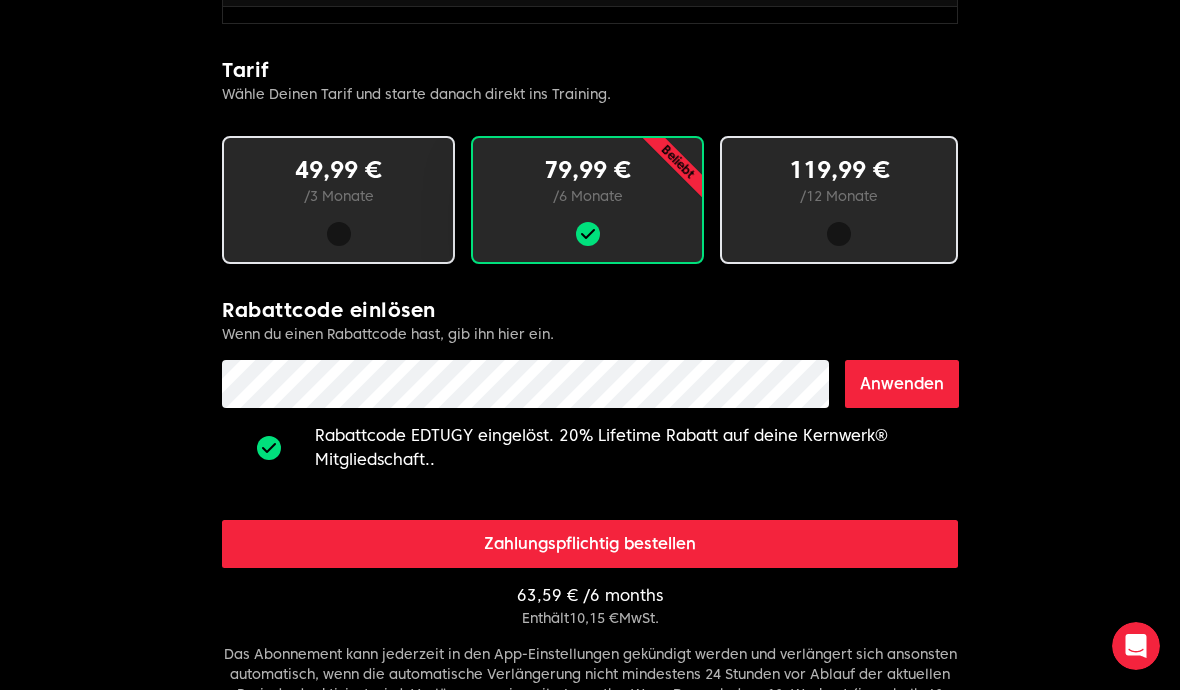 click on "/  12 Monate" at bounding box center (839, 196) 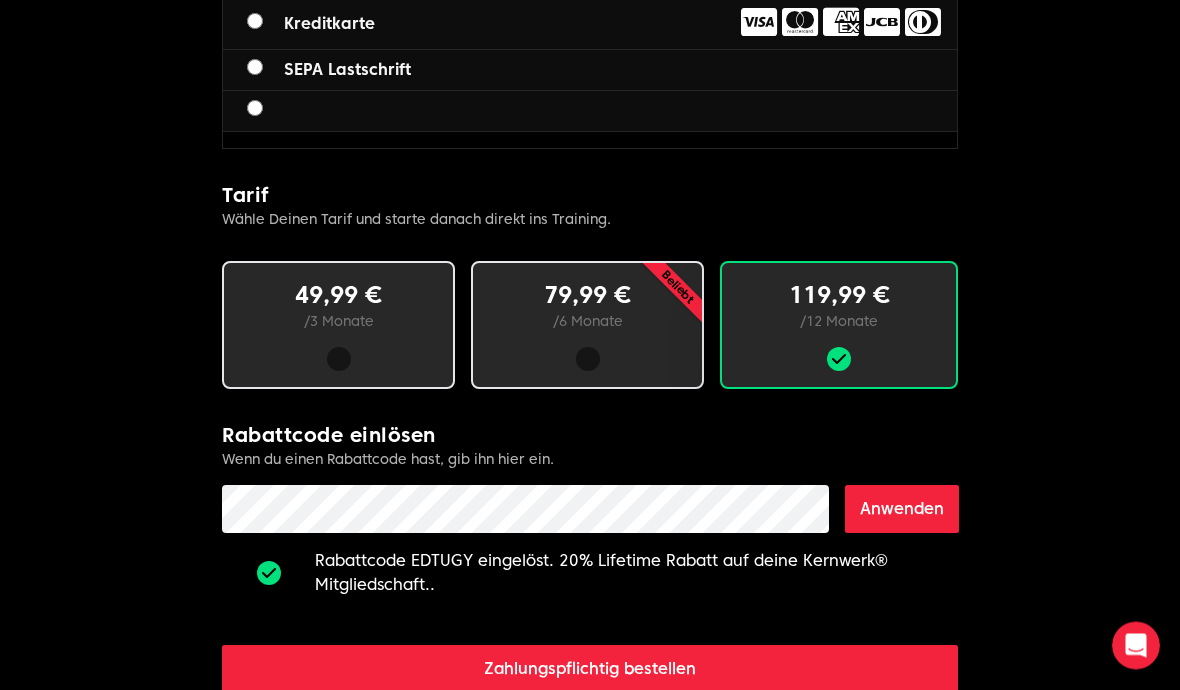 scroll, scrollTop: 802, scrollLeft: 0, axis: vertical 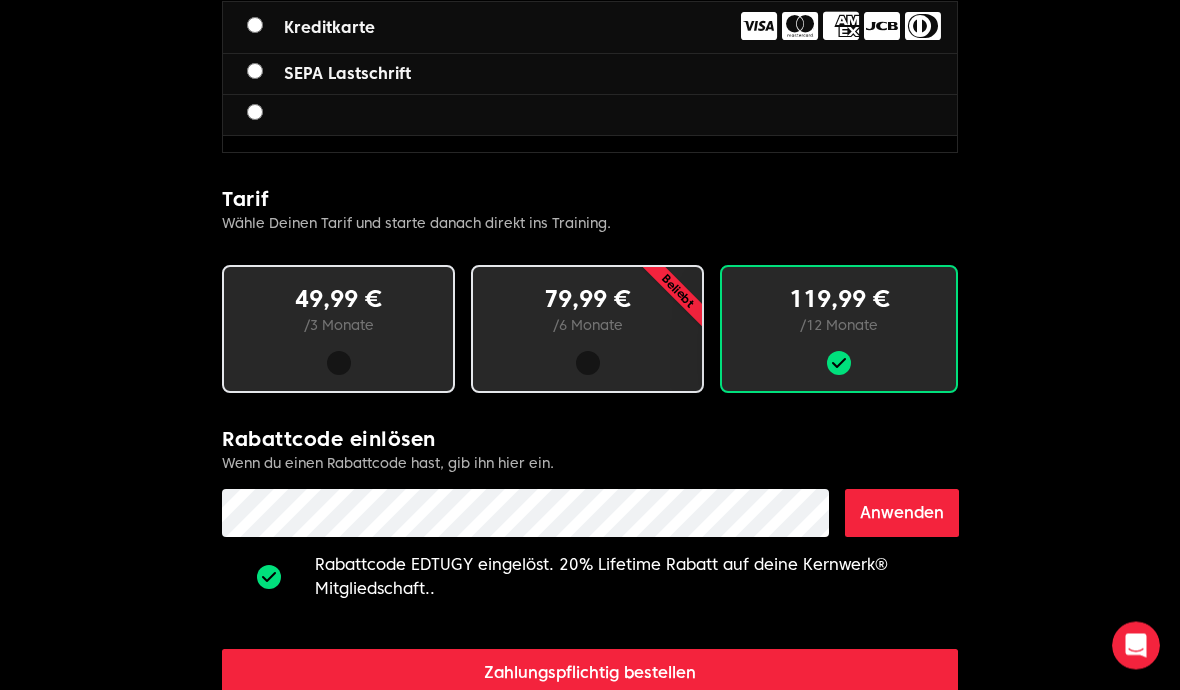 click on "SEPA Lastschrift" at bounding box center (329, 75) 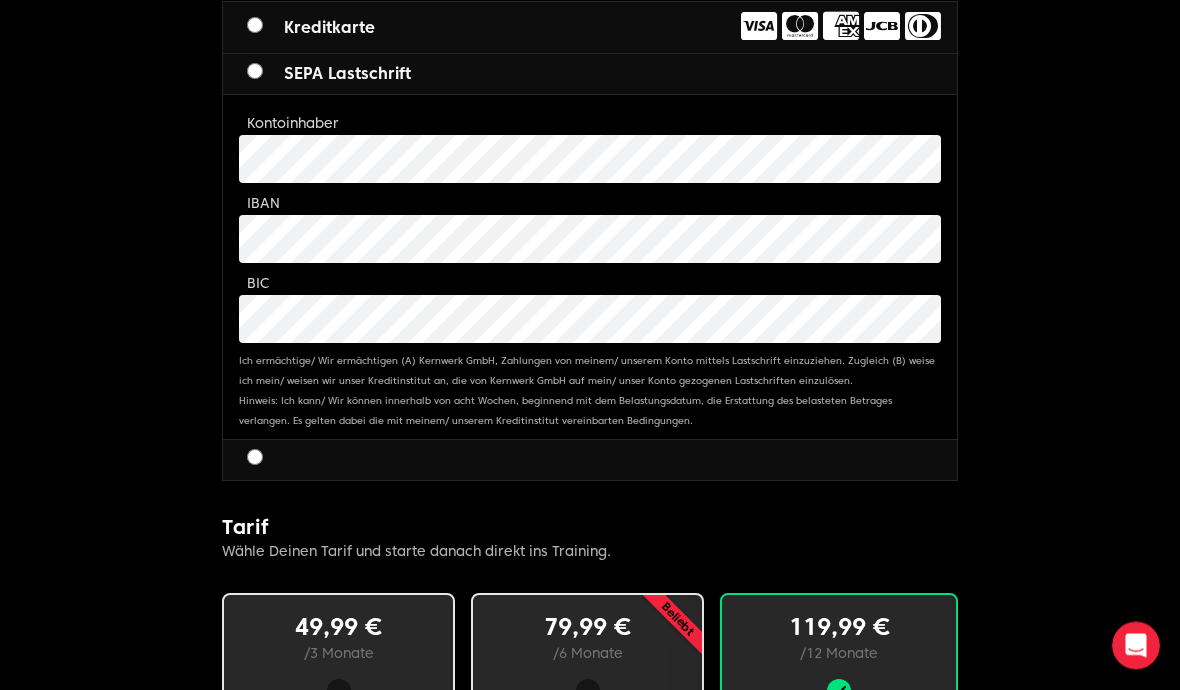 scroll, scrollTop: 803, scrollLeft: 0, axis: vertical 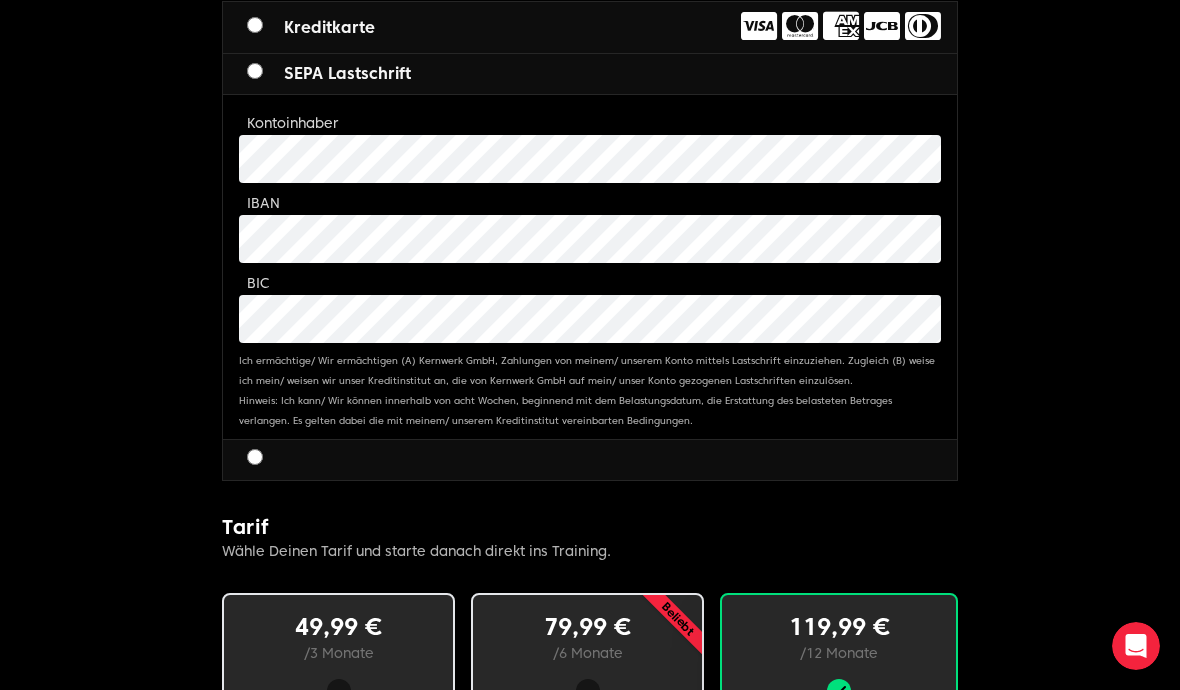 click on "Kontoinhaber" at bounding box center [590, 147] 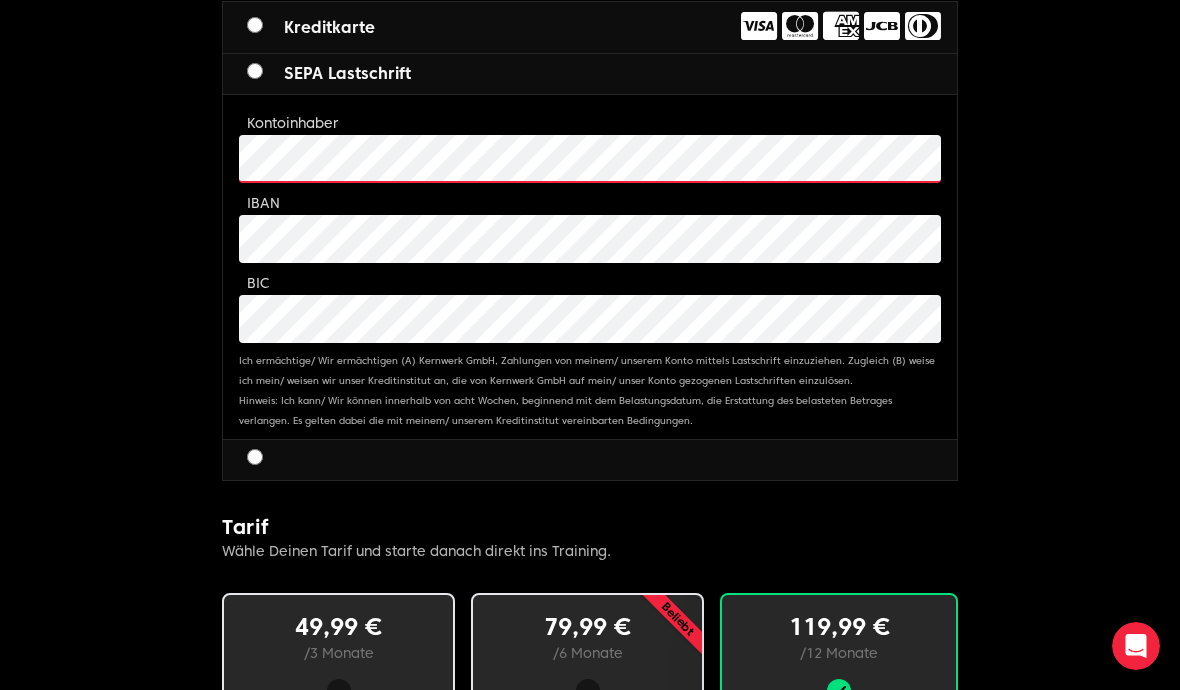 scroll, scrollTop: 802, scrollLeft: 0, axis: vertical 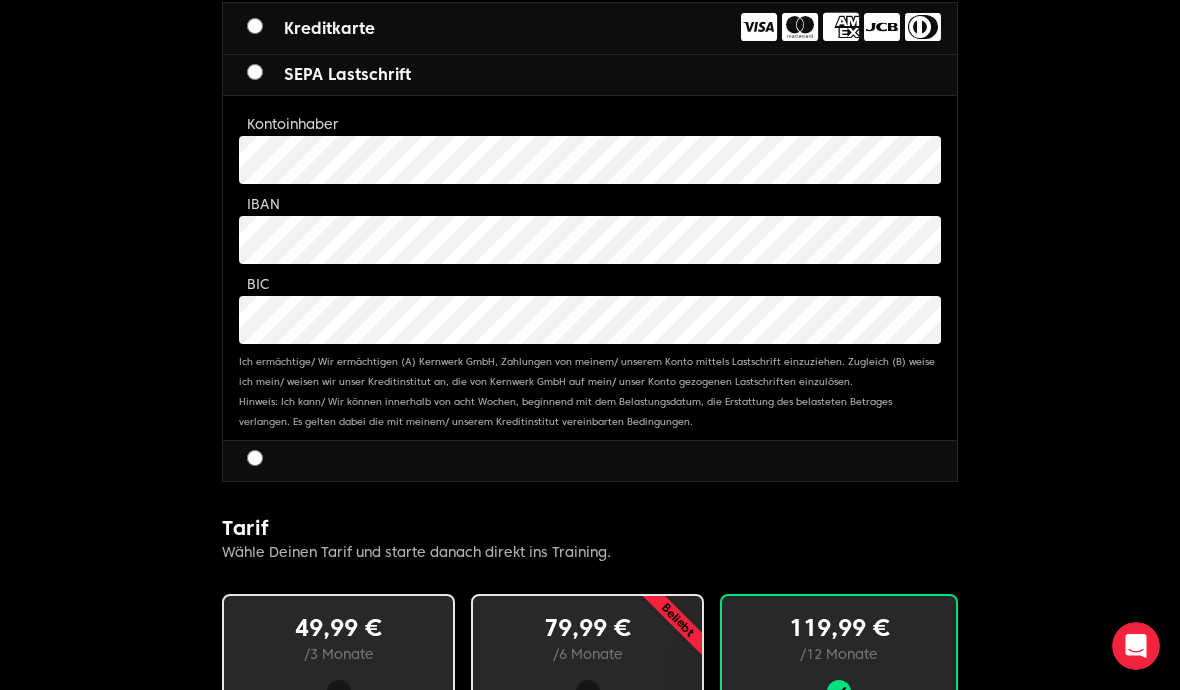 click on "Kontoinhaber" at bounding box center (293, 124) 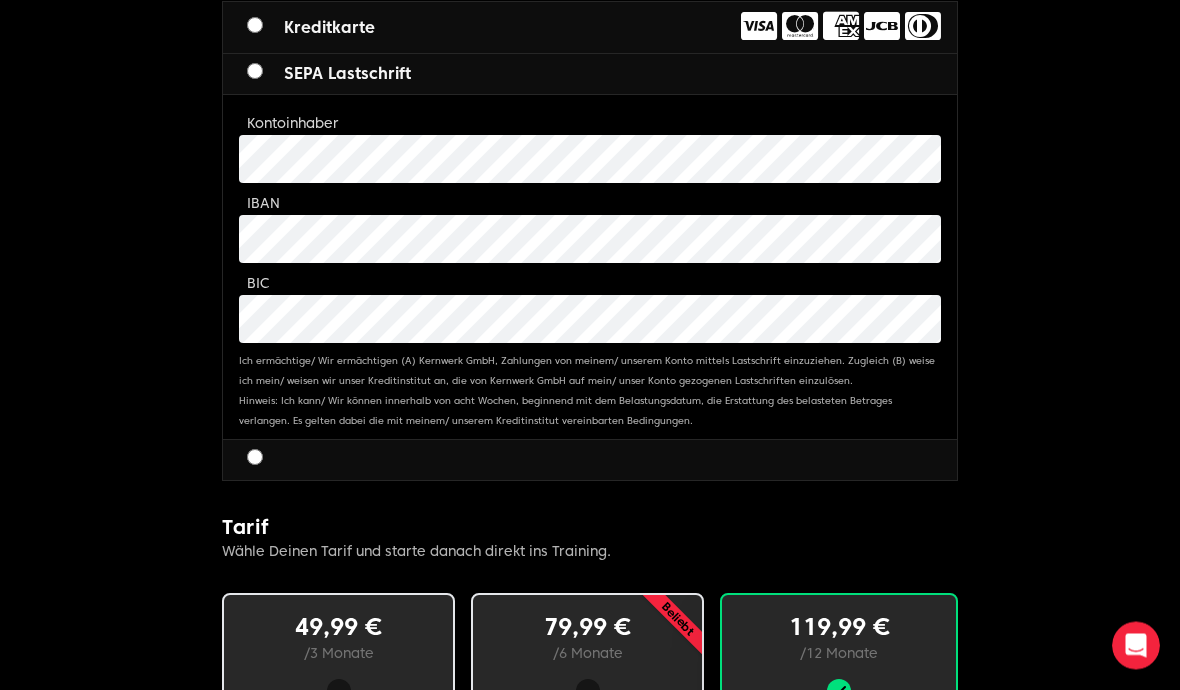 click on "BIC" at bounding box center [590, 308] 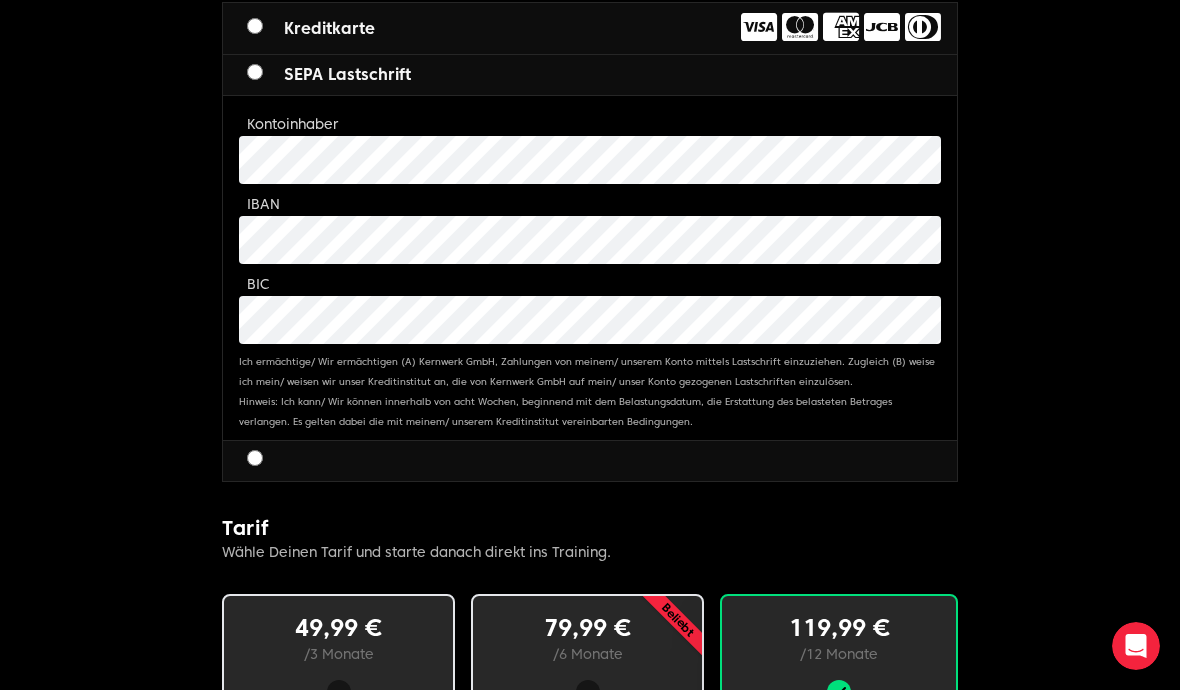 click on "BIC" at bounding box center [258, 284] 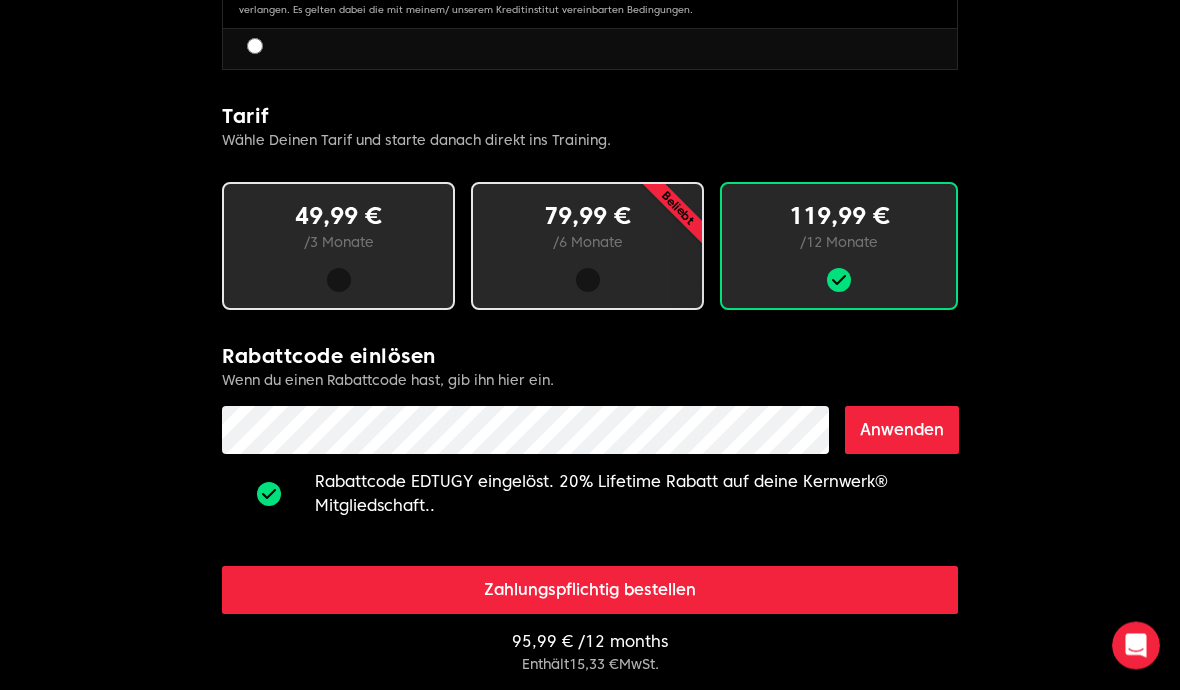 scroll, scrollTop: 1303, scrollLeft: 0, axis: vertical 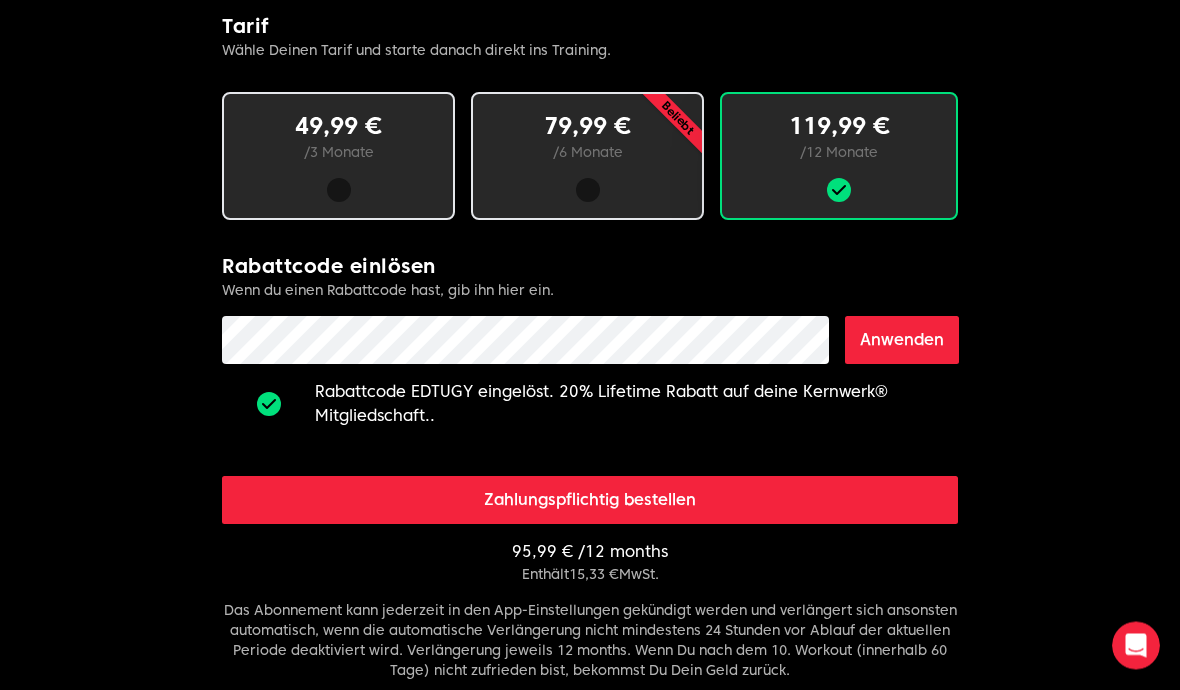 click on "Zahlungspflichtig bestellen" at bounding box center (590, 501) 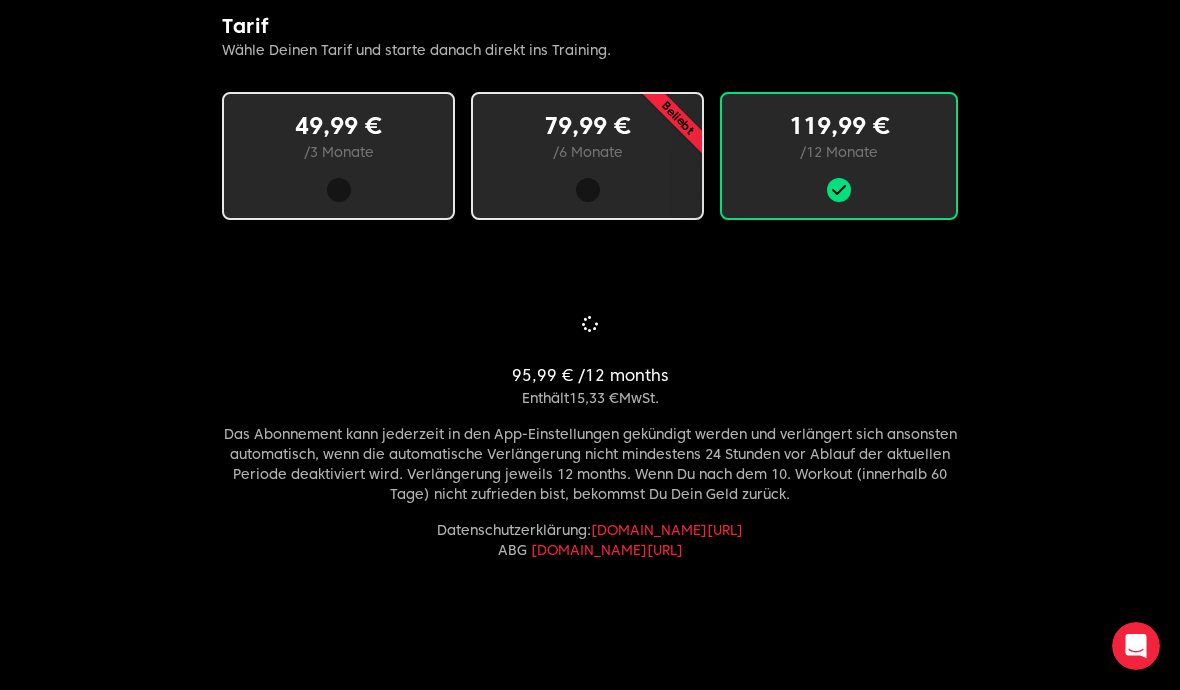 scroll, scrollTop: 0, scrollLeft: 0, axis: both 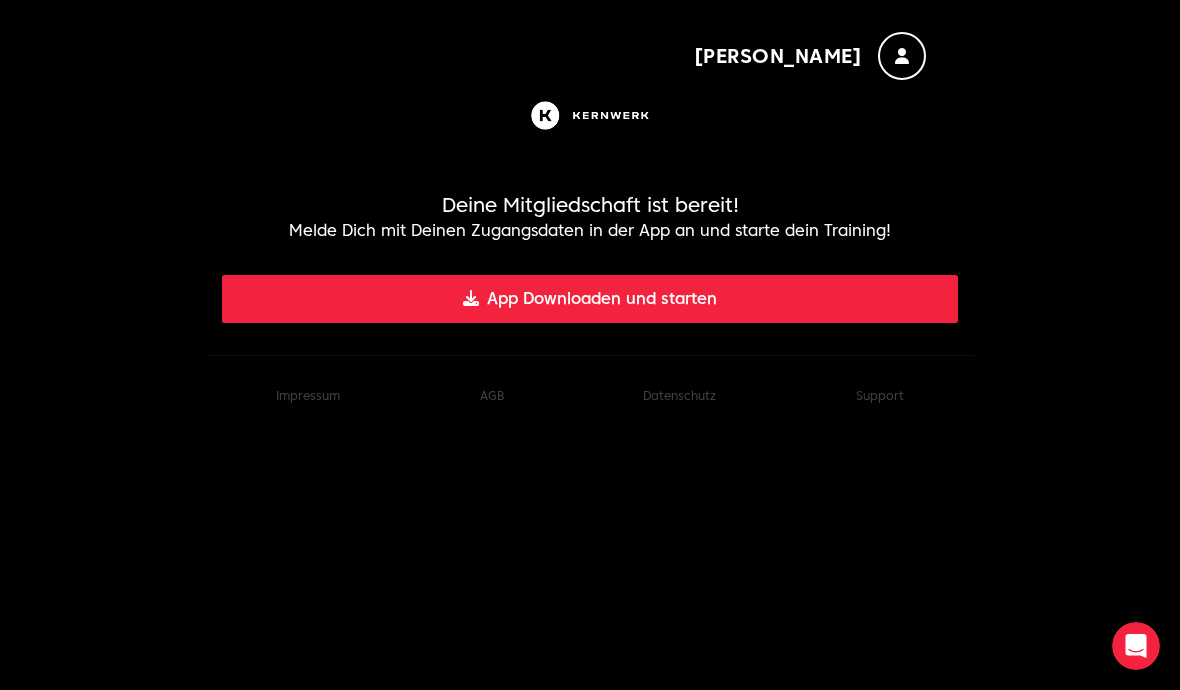 click on "App Downloaden und starten" at bounding box center [590, 299] 